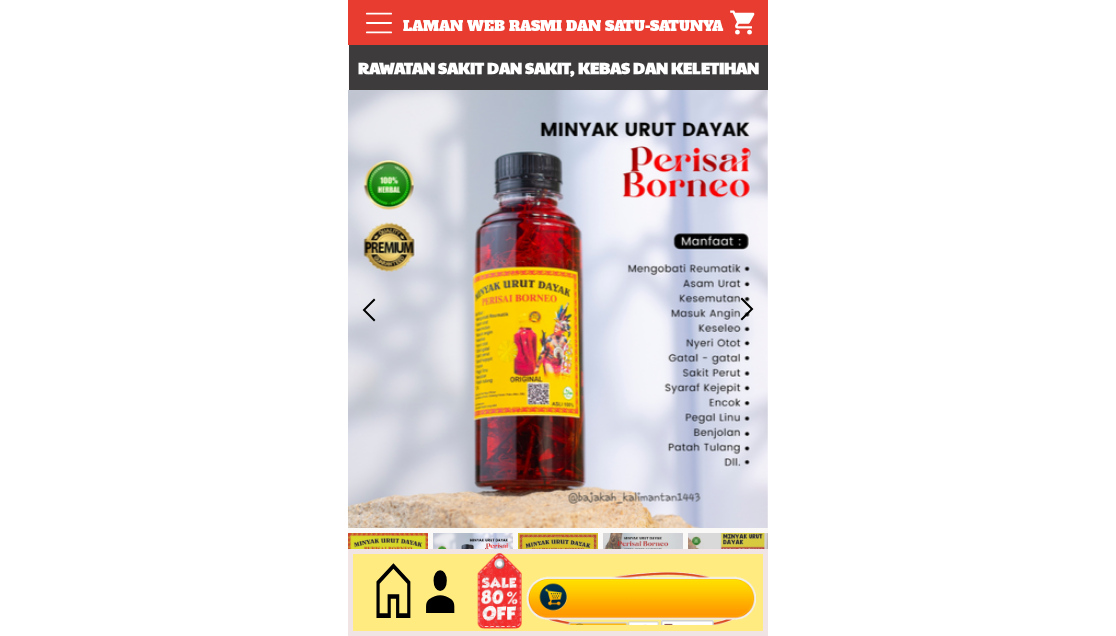 scroll, scrollTop: 0, scrollLeft: 0, axis: both 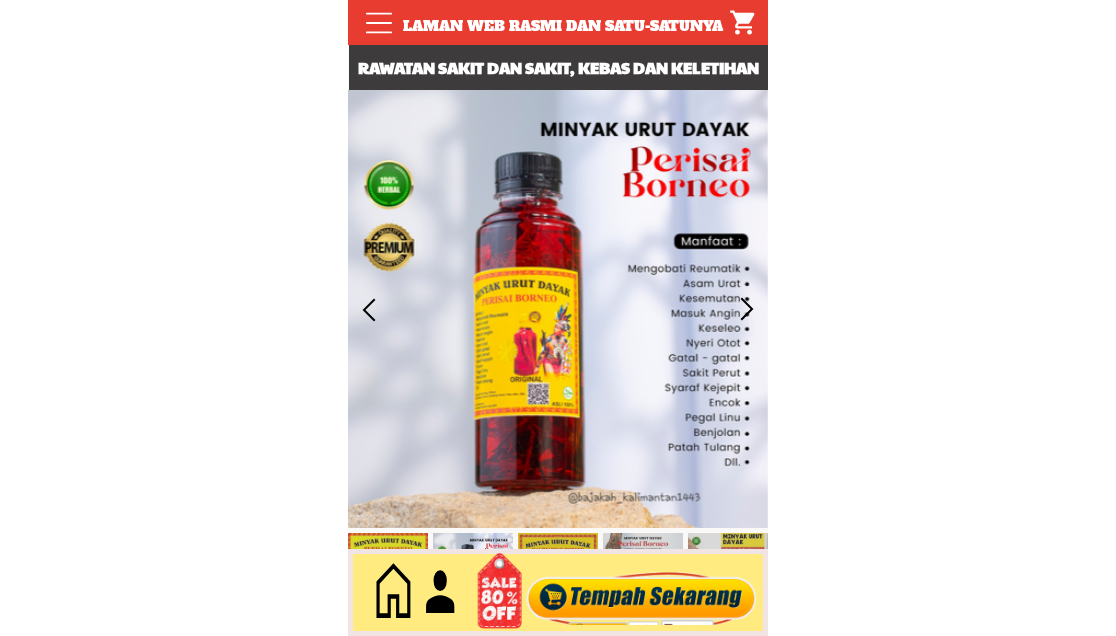 click at bounding box center [642, 593] 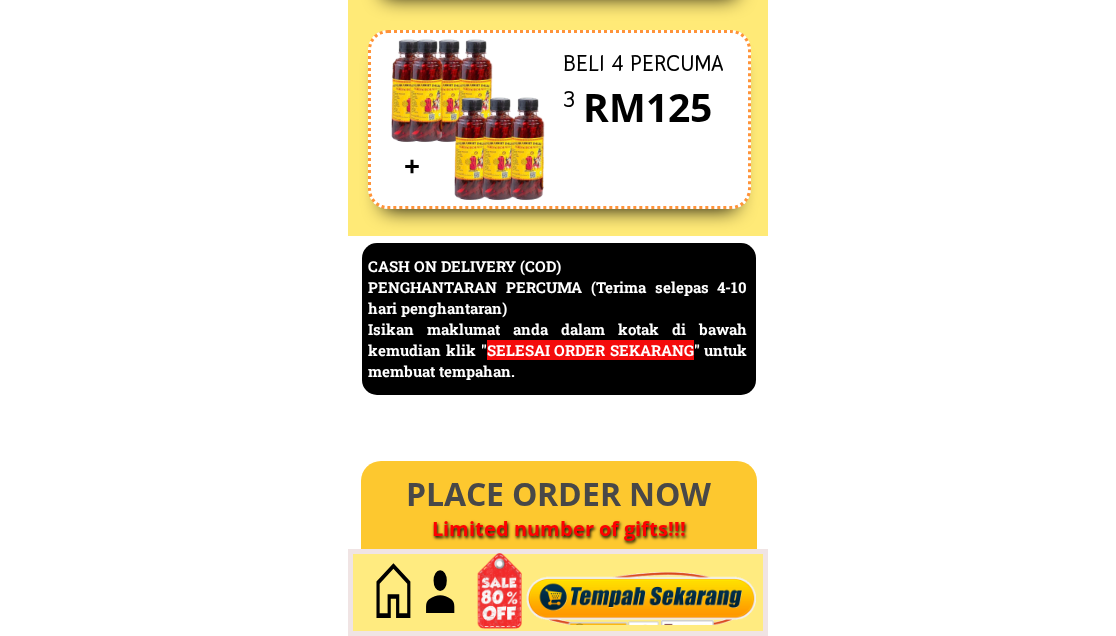 scroll, scrollTop: 8676, scrollLeft: 0, axis: vertical 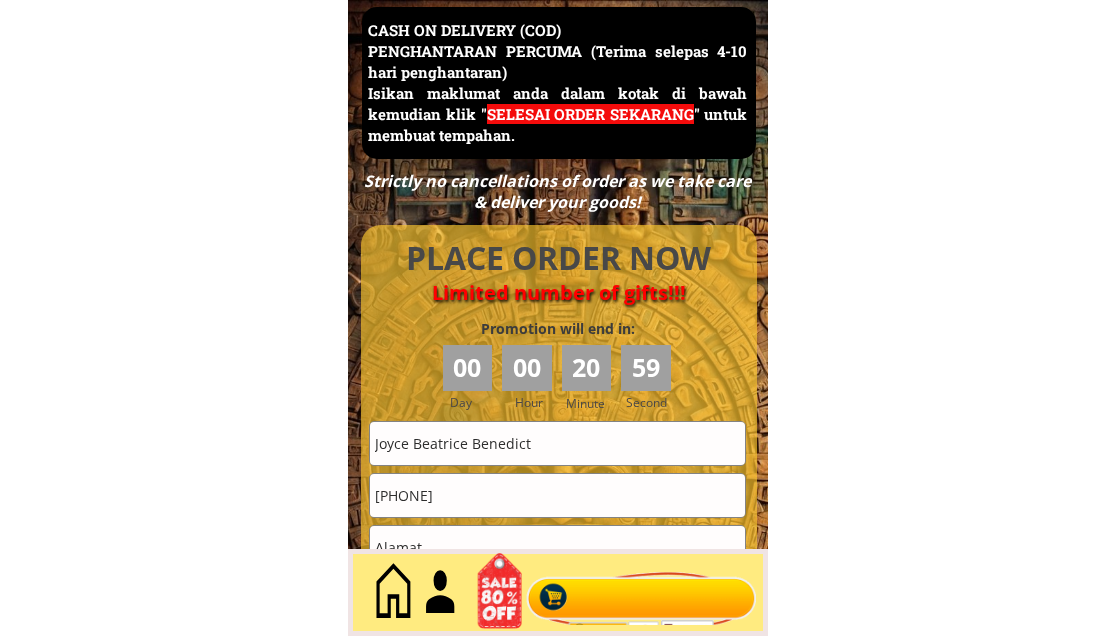 drag, startPoint x: 493, startPoint y: 466, endPoint x: 483, endPoint y: 459, distance: 12.206555 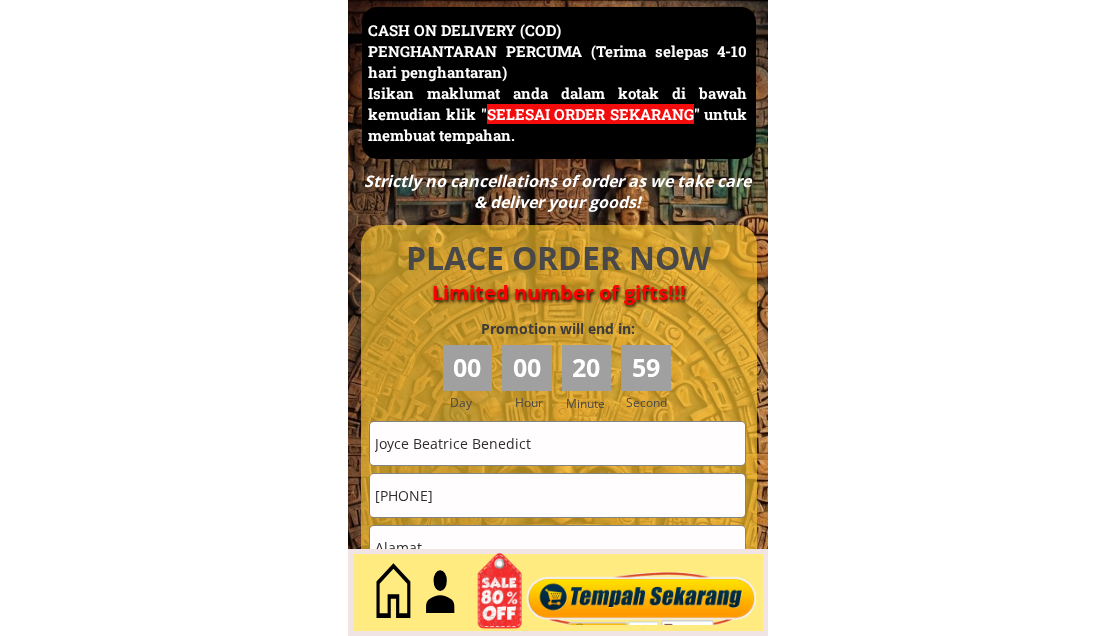 click on "Joyce Beatrice Benedict [PHONE] Pesan sekarang" at bounding box center [558, 614] 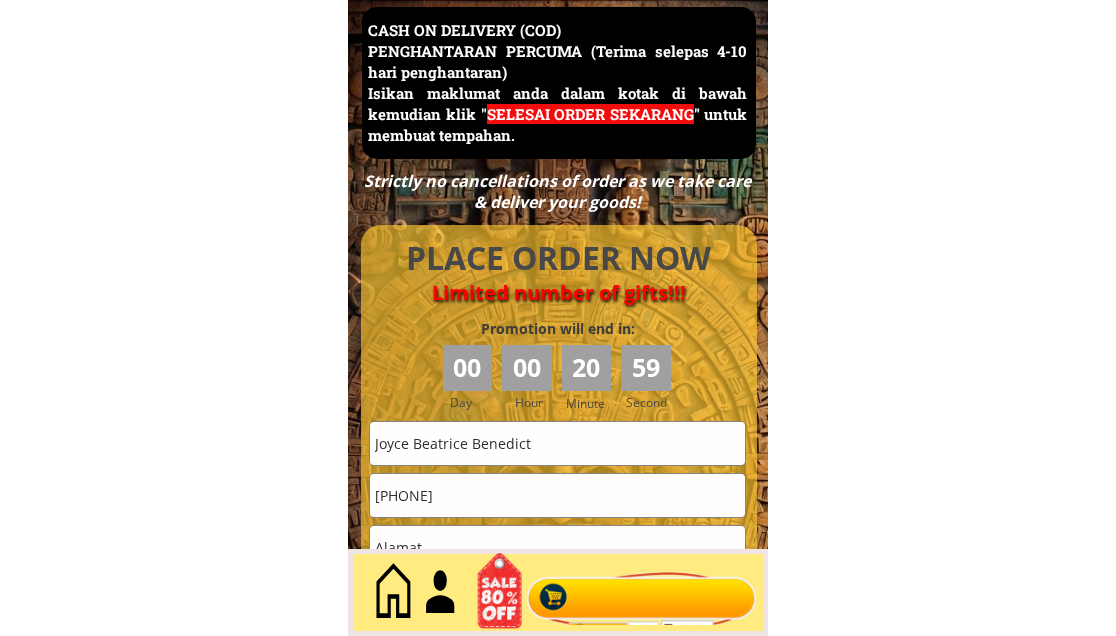 click on "Joyce Beatrice Benedict" at bounding box center [557, 443] 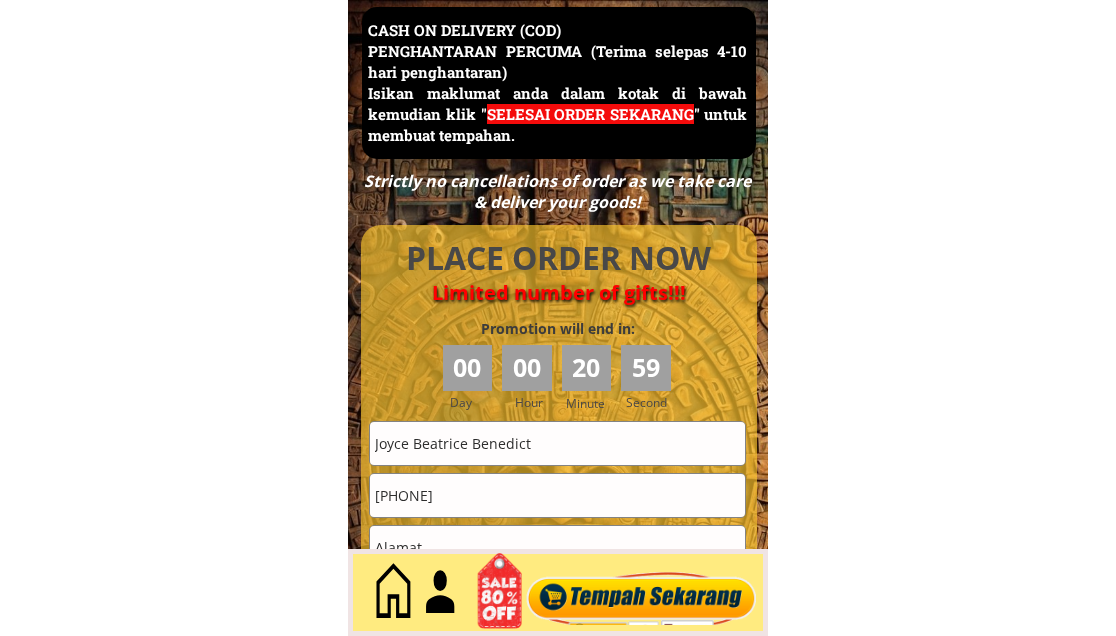 click on "Joyce Beatrice Benedict" at bounding box center [557, 443] 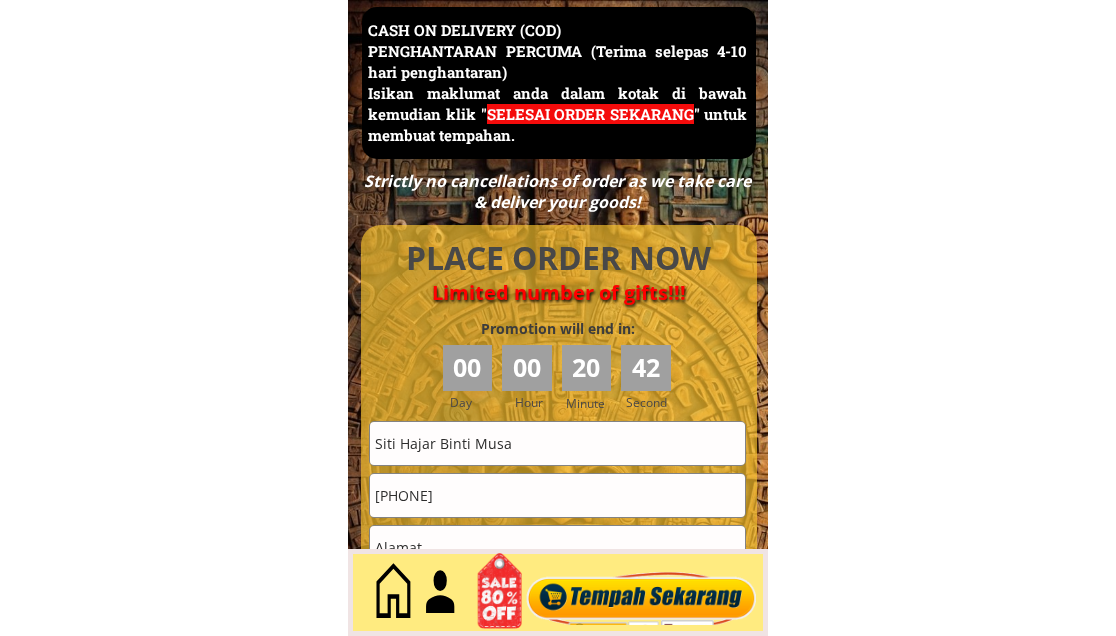 type on "Siti Hajar Binti Musa" 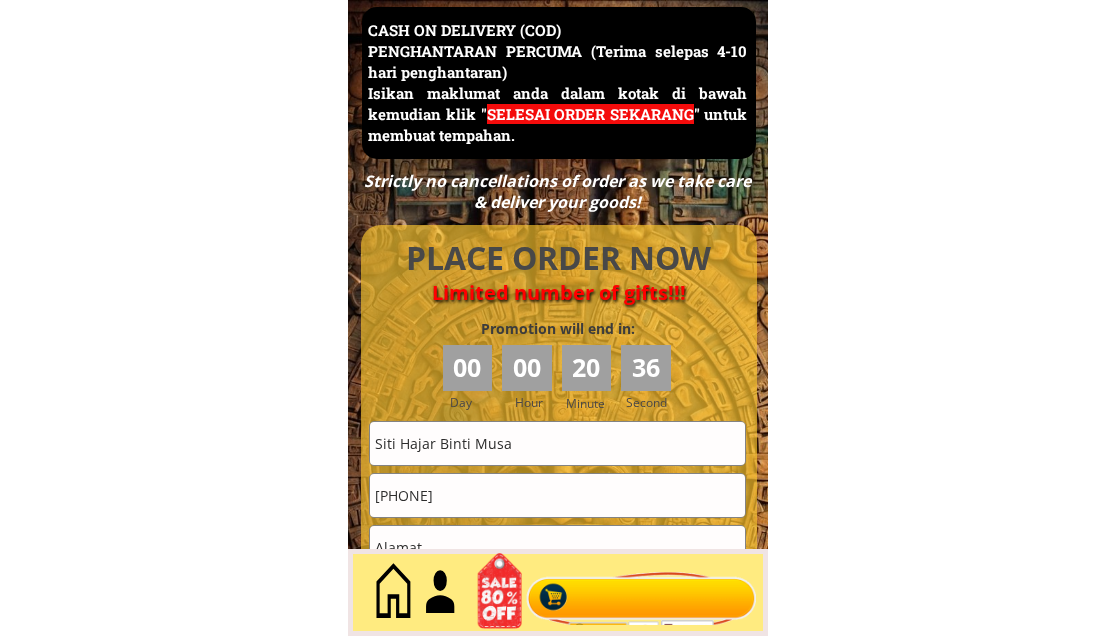 click on "[PHONE]" at bounding box center [557, 495] 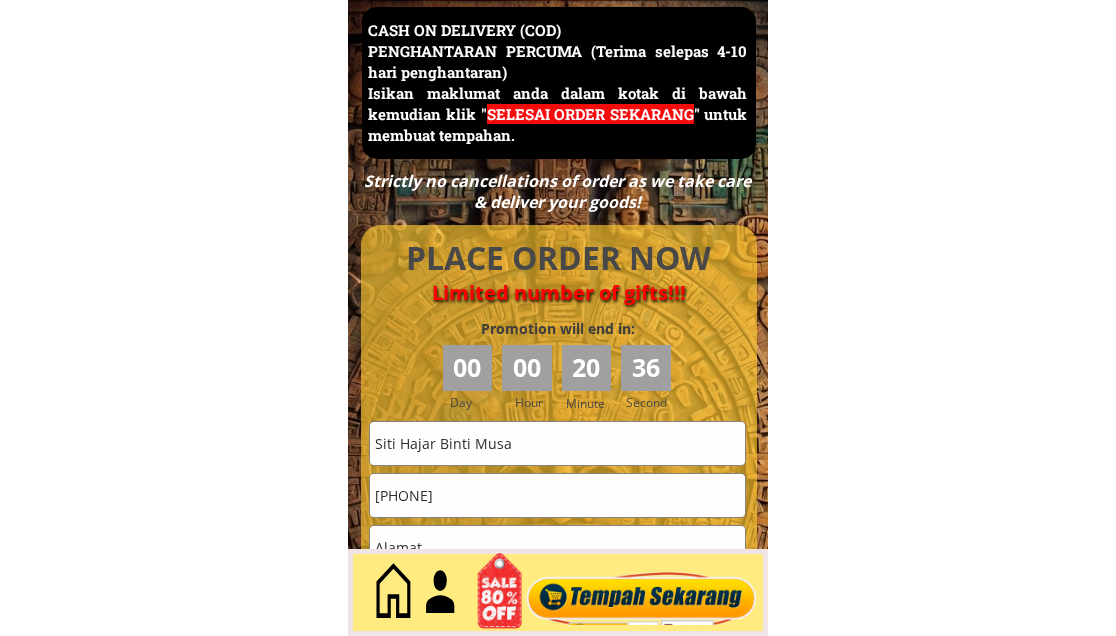 click on "[PHONE]" at bounding box center (557, 495) 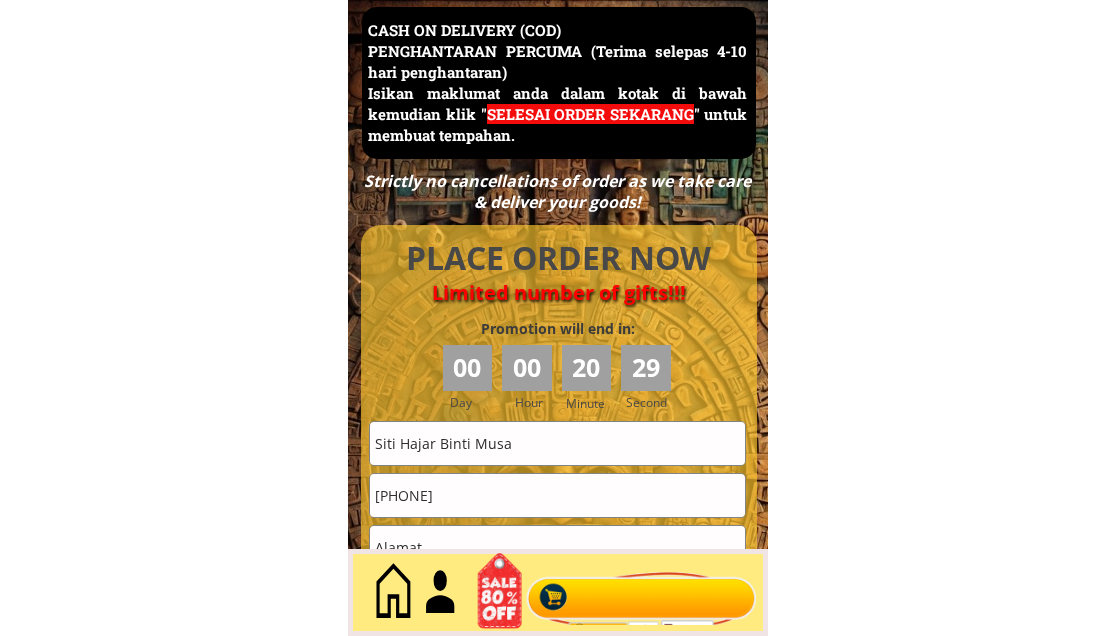 type on "[PHONE]" 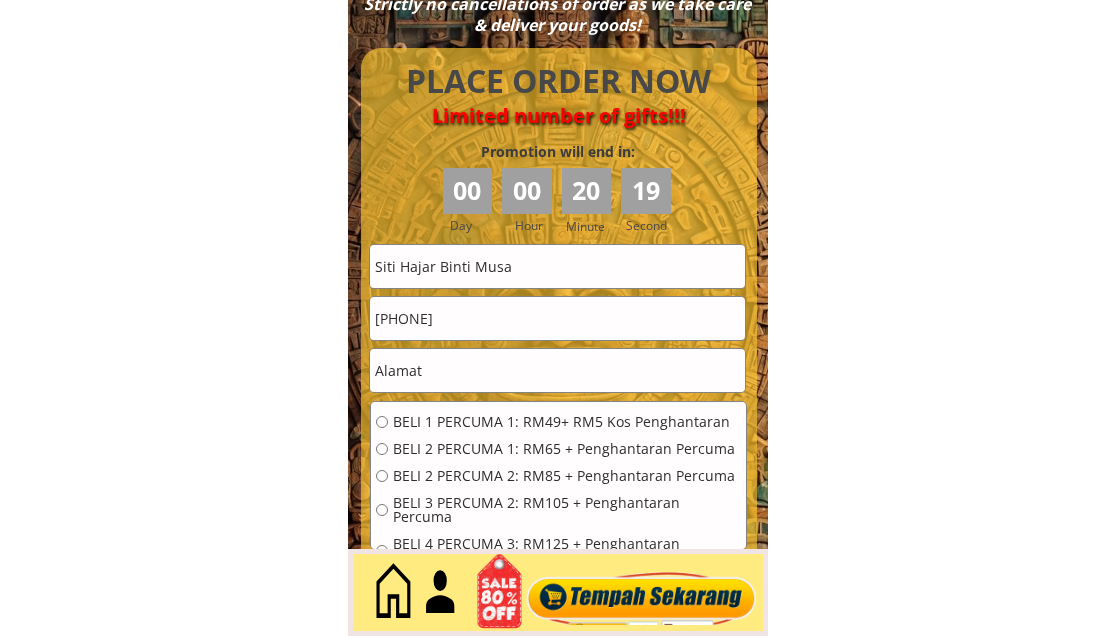 scroll, scrollTop: 9009, scrollLeft: 0, axis: vertical 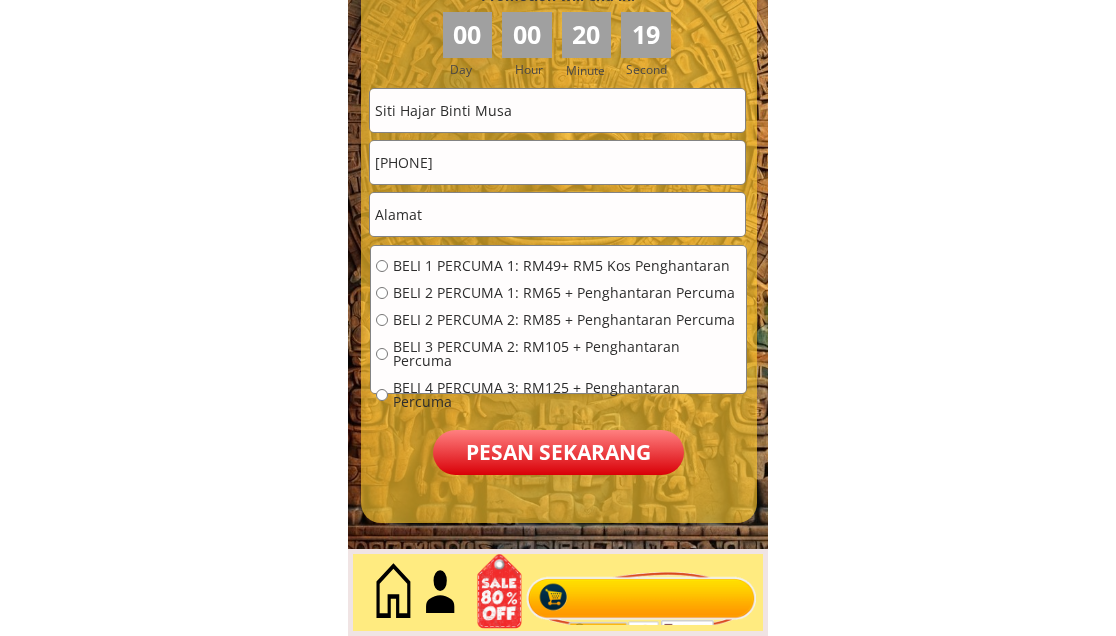 click at bounding box center [557, 214] 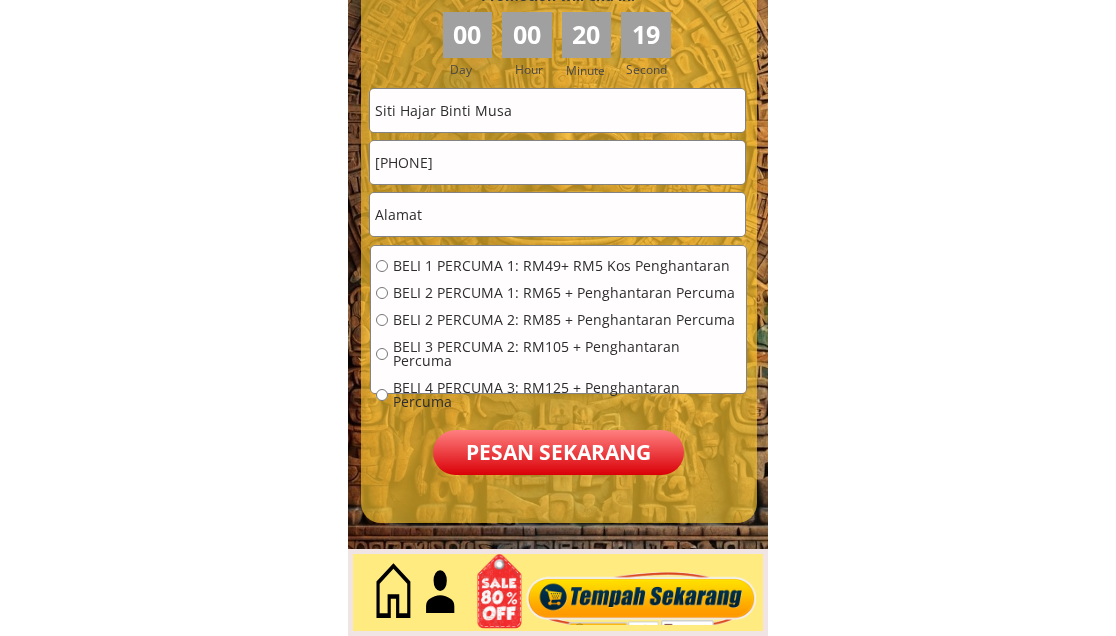 click at bounding box center [557, 214] 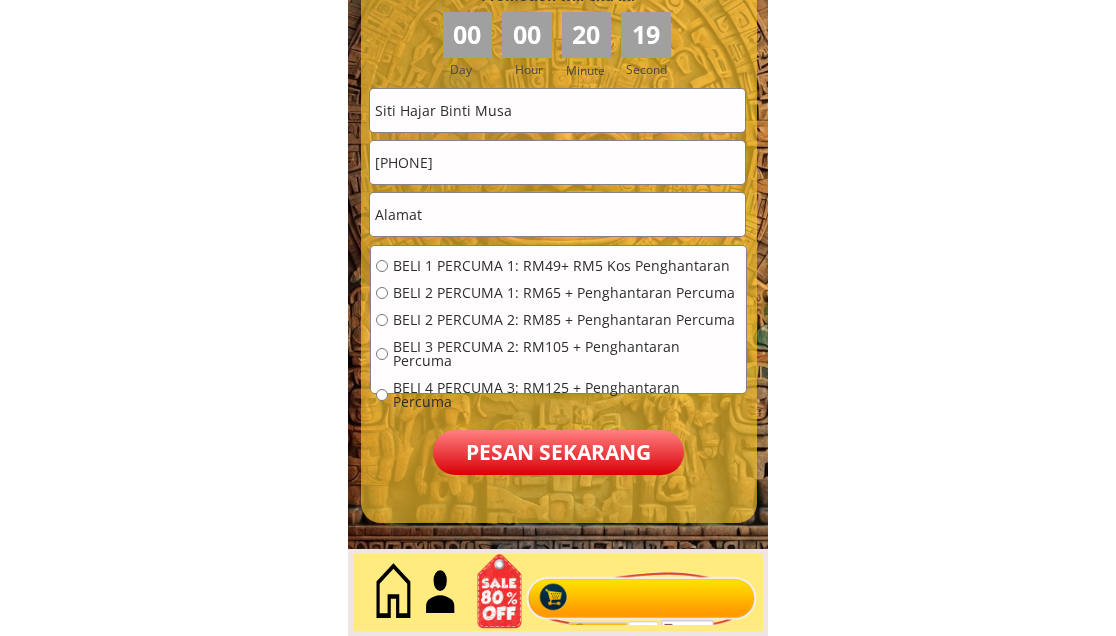 paste on "Lot 33207-A Lorong Kerapu 2 kg Tersusun Pasir Panjang Laut 32000 Sitiawan Perak" 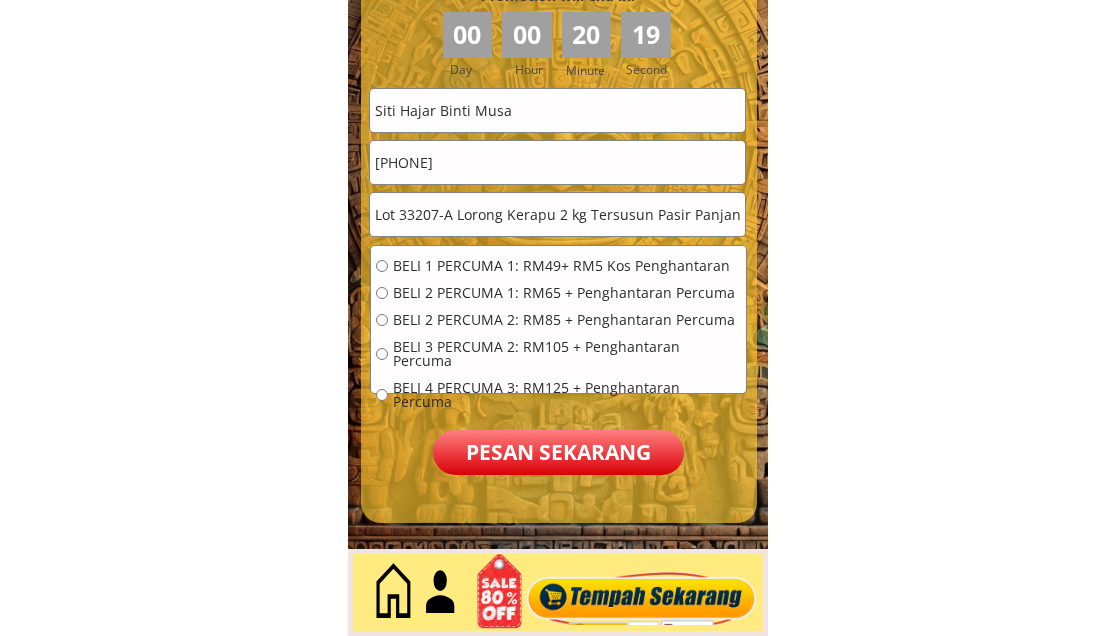 scroll, scrollTop: 0, scrollLeft: 174, axis: horizontal 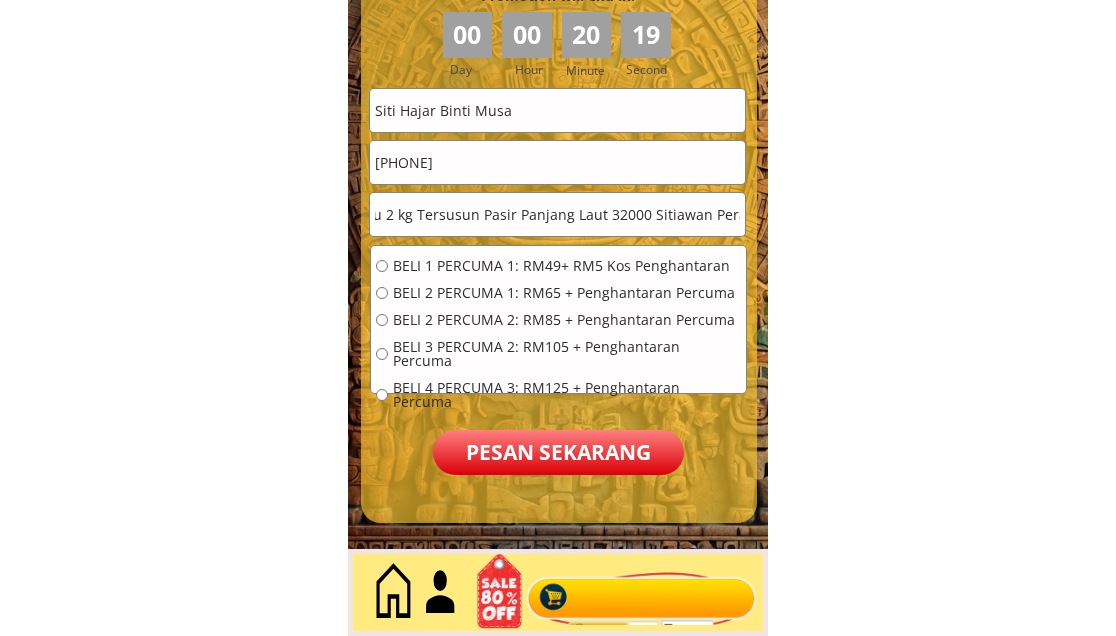 type on "Lot 33207-A Lorong Kerapu 2 kg Tersusun Pasir Panjang Laut 32000 Sitiawan Perak" 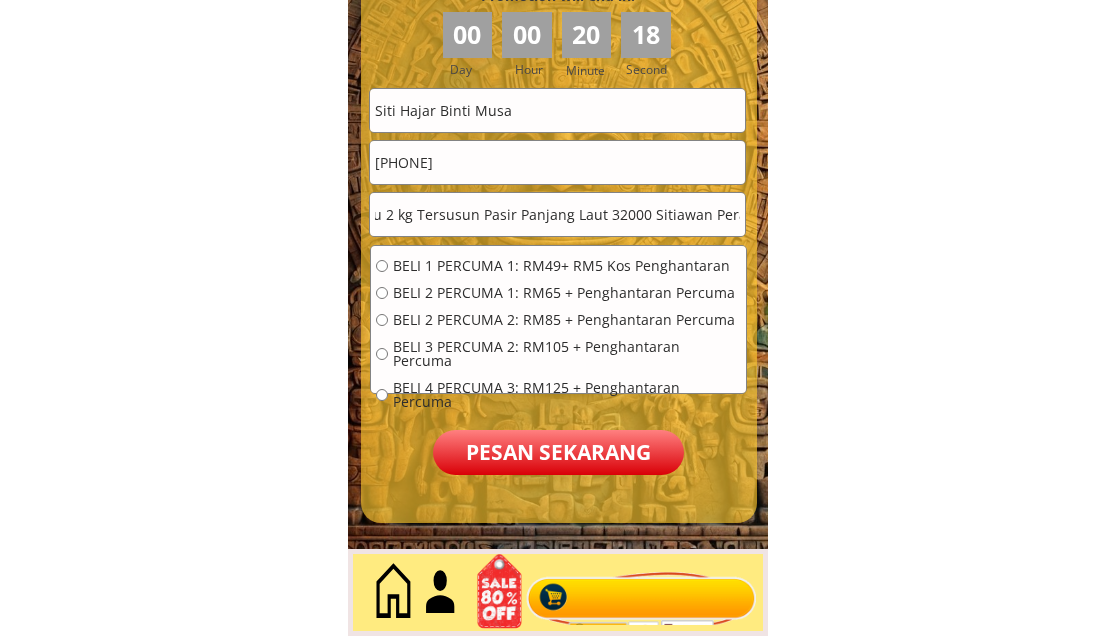 click on "BELI 1 PERCUMA 1: RM49+ RM5 Kos  Penghantaran" at bounding box center [567, 266] 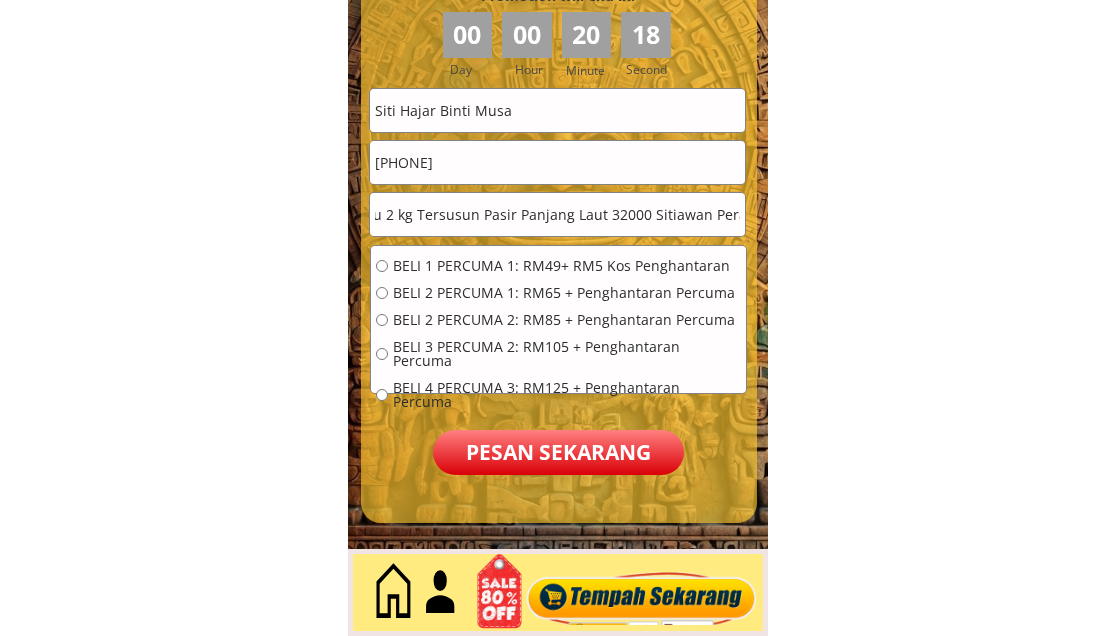 radio on "true" 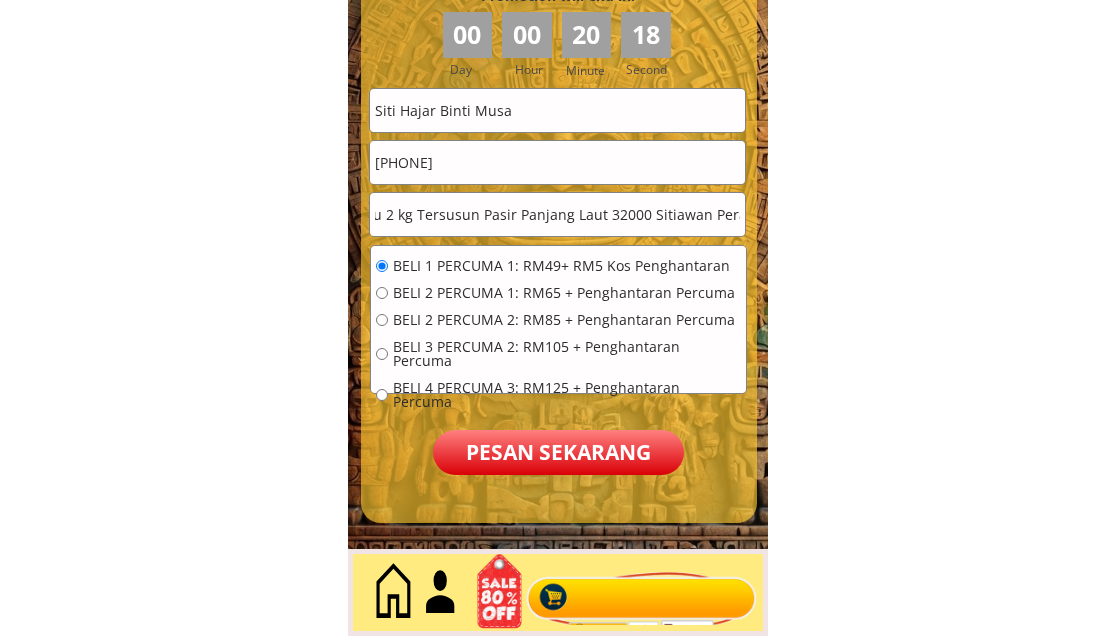 scroll, scrollTop: 0, scrollLeft: 0, axis: both 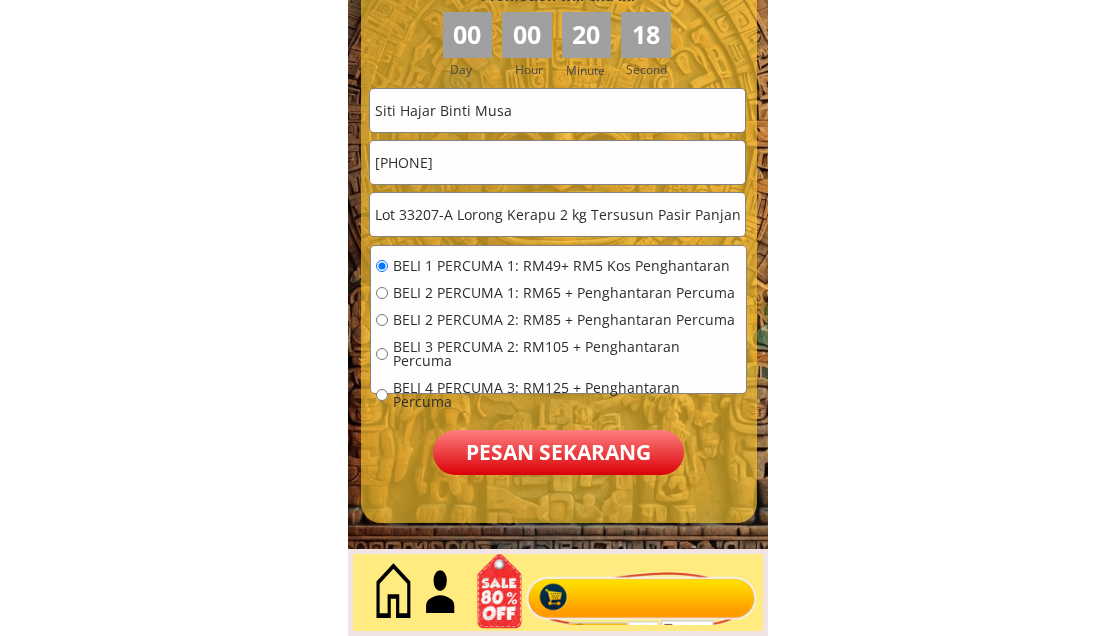 click on "Pesan sekarang" at bounding box center [558, 452] 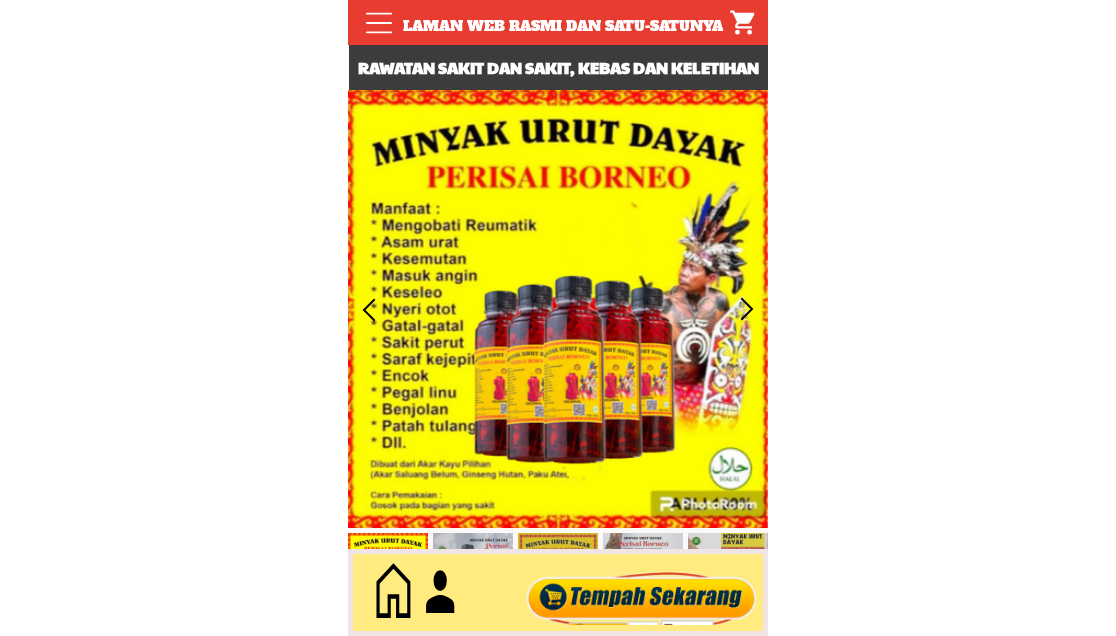 scroll, scrollTop: 0, scrollLeft: 0, axis: both 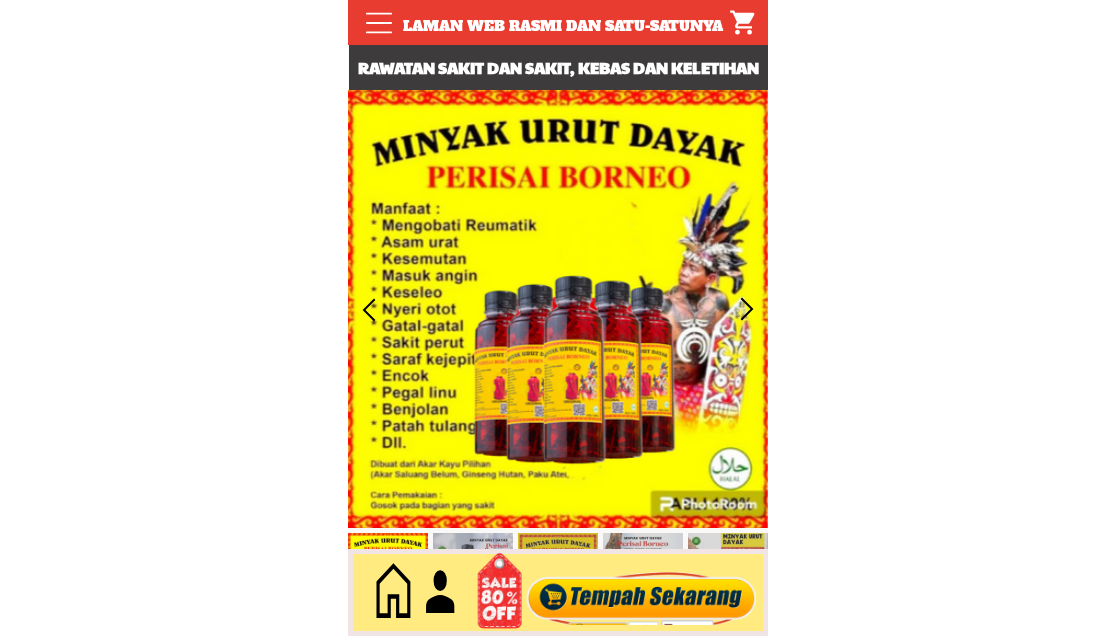 click at bounding box center [642, 593] 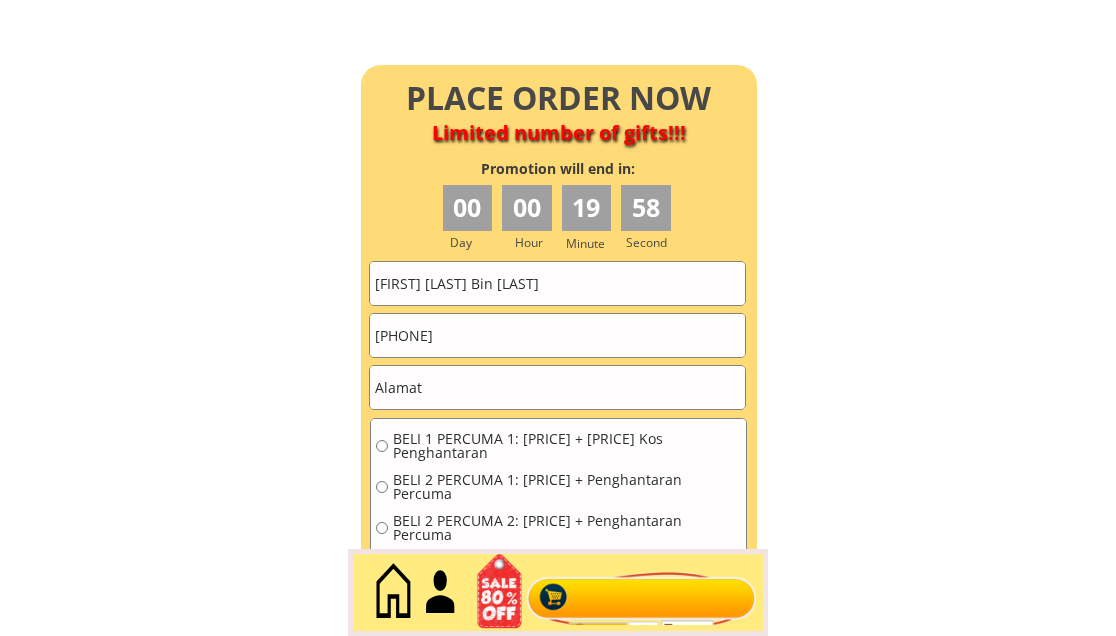 scroll, scrollTop: 8843, scrollLeft: 0, axis: vertical 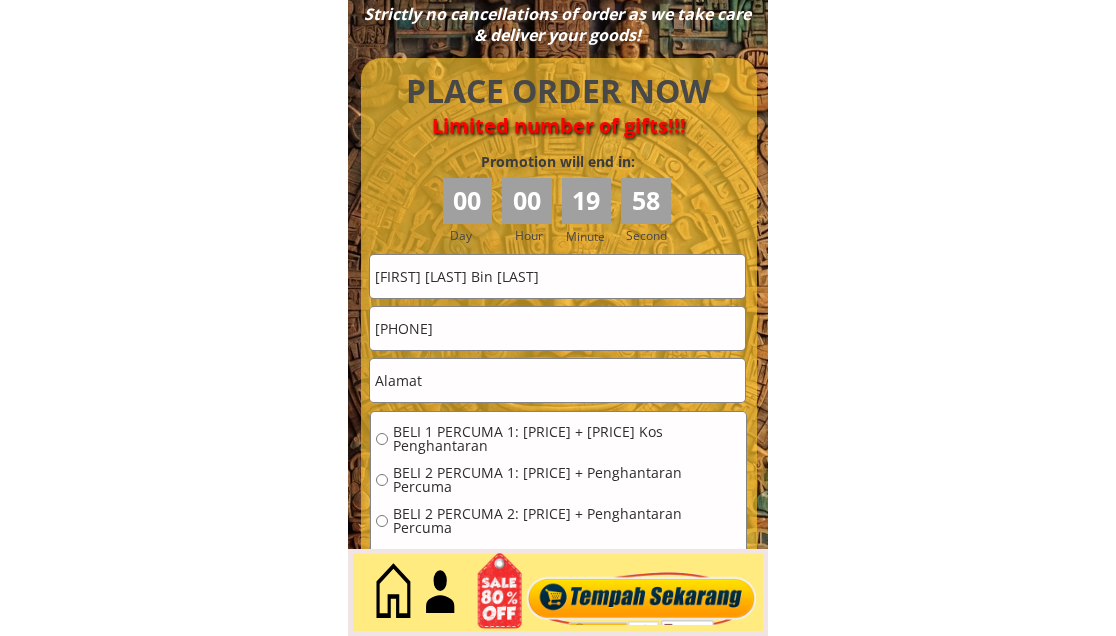 click on "[PHONE]" at bounding box center (557, 328) 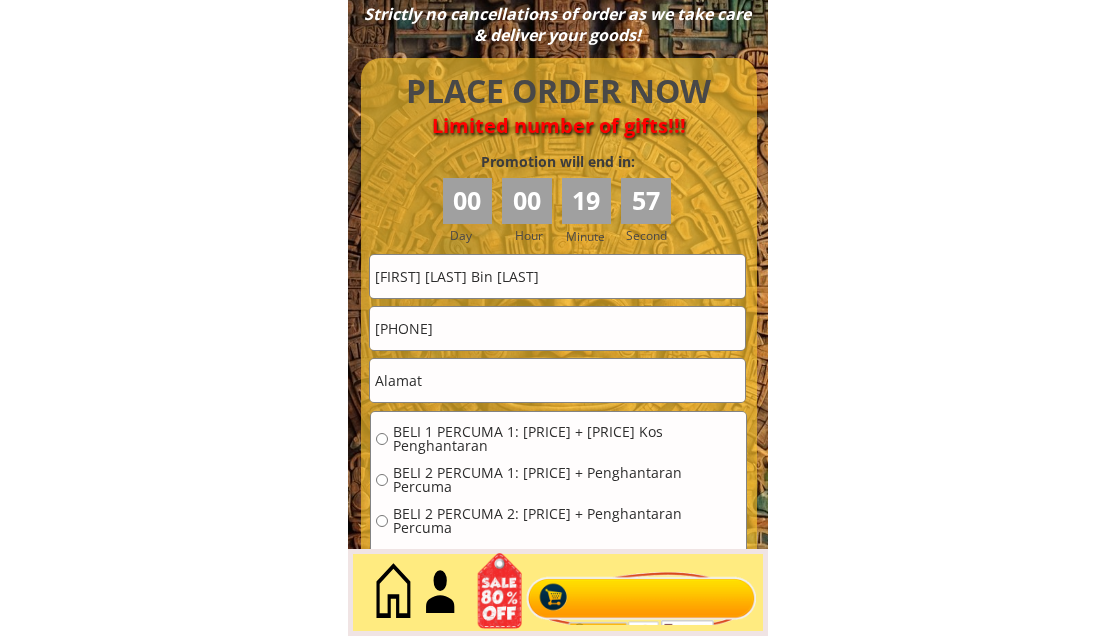 click on "[PHONE]" at bounding box center (557, 328) 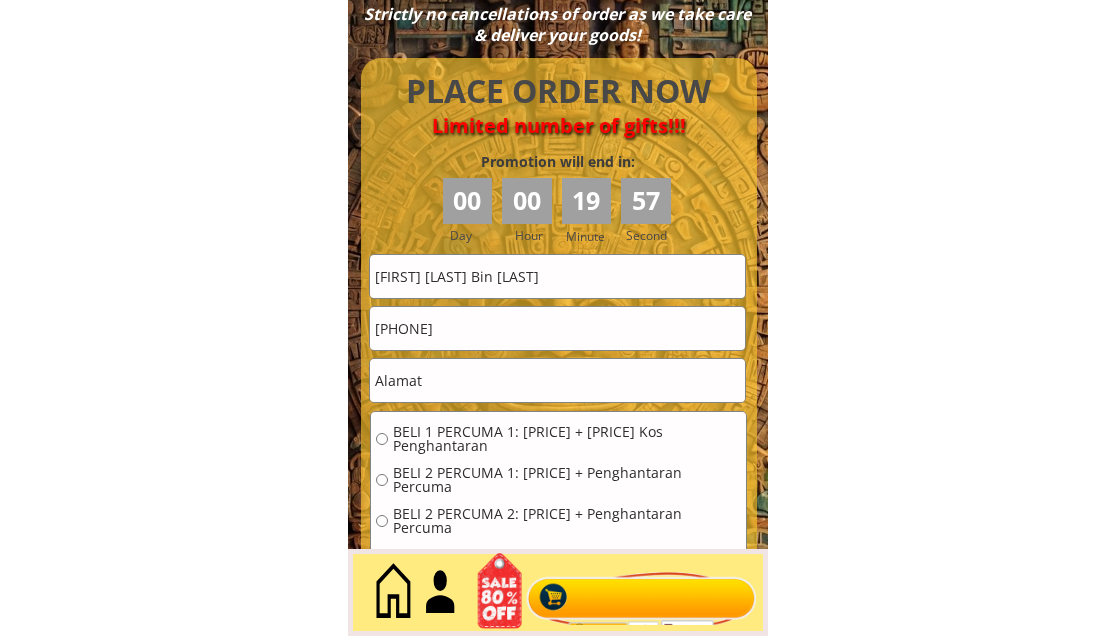 click on "[PHONE]" at bounding box center (557, 328) 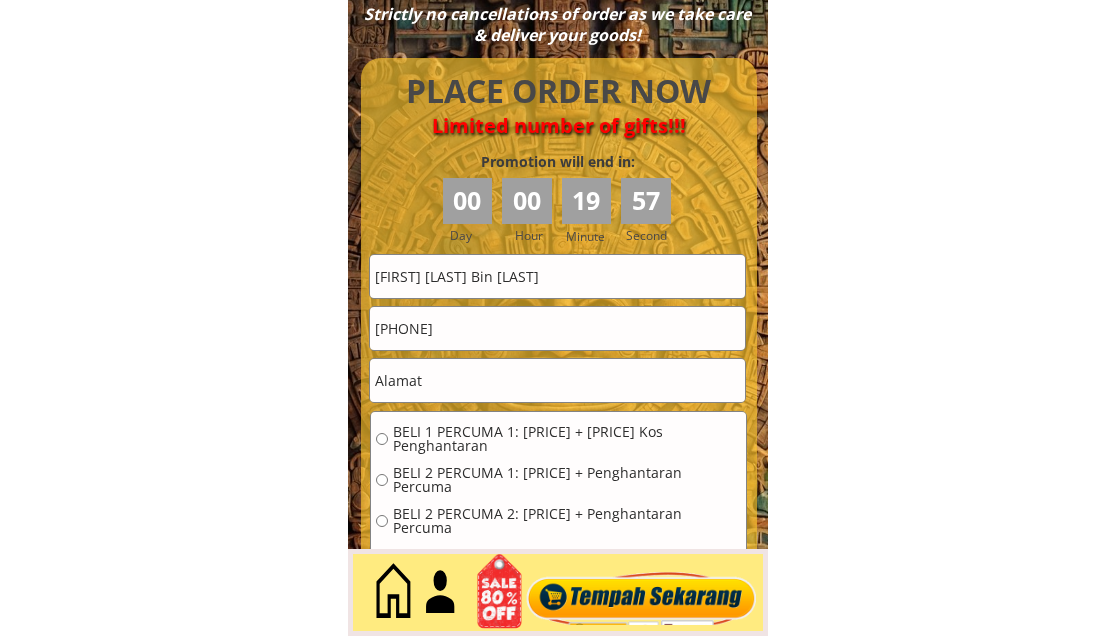 type on "0169095141" 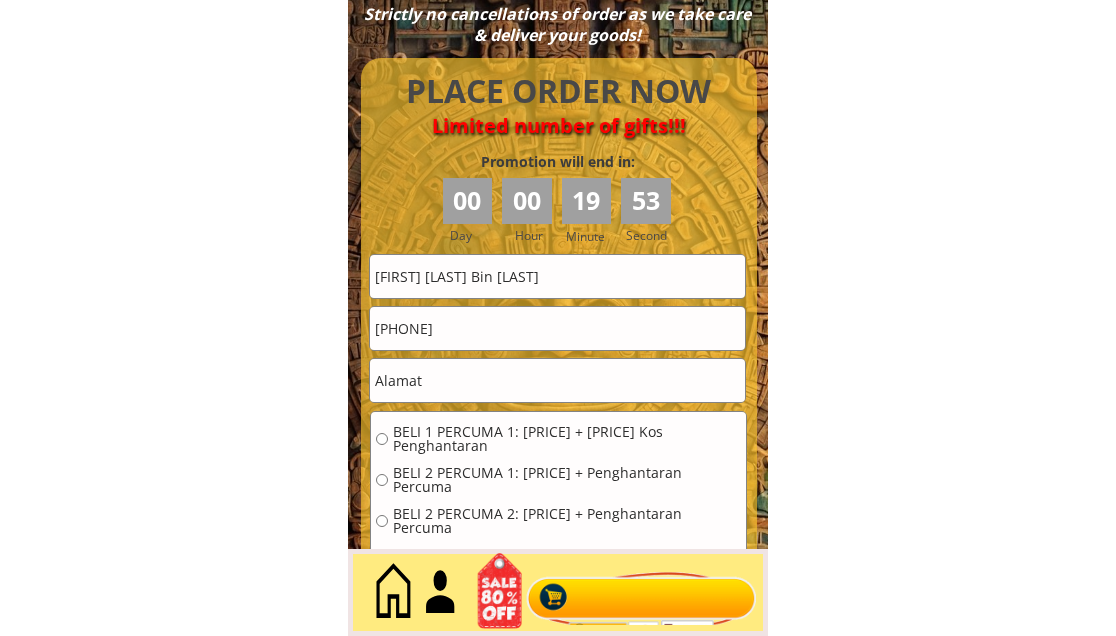 click on "Siti Hajar Binti Musa" at bounding box center [557, 276] 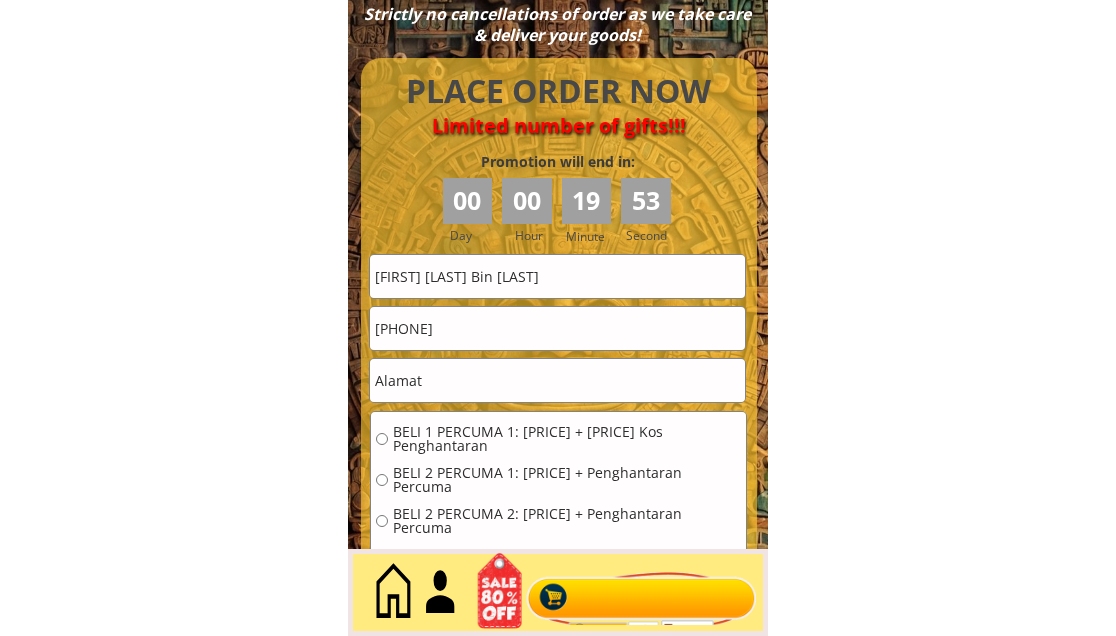 click on "Siti Hajar Binti Musa" at bounding box center (557, 276) 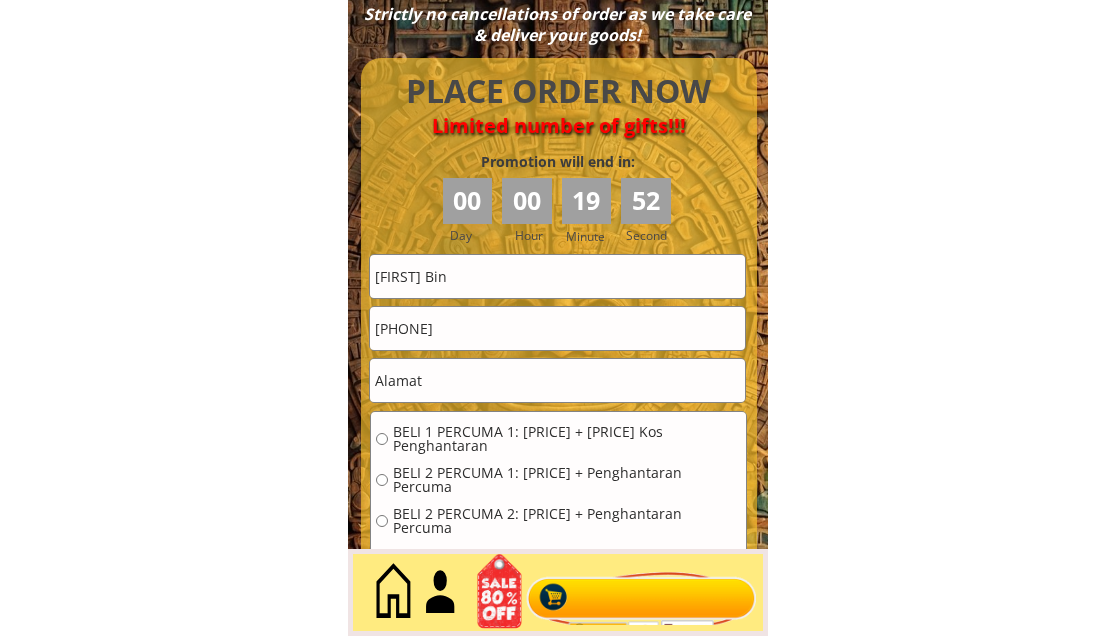 type on "Aminuddin Bin" 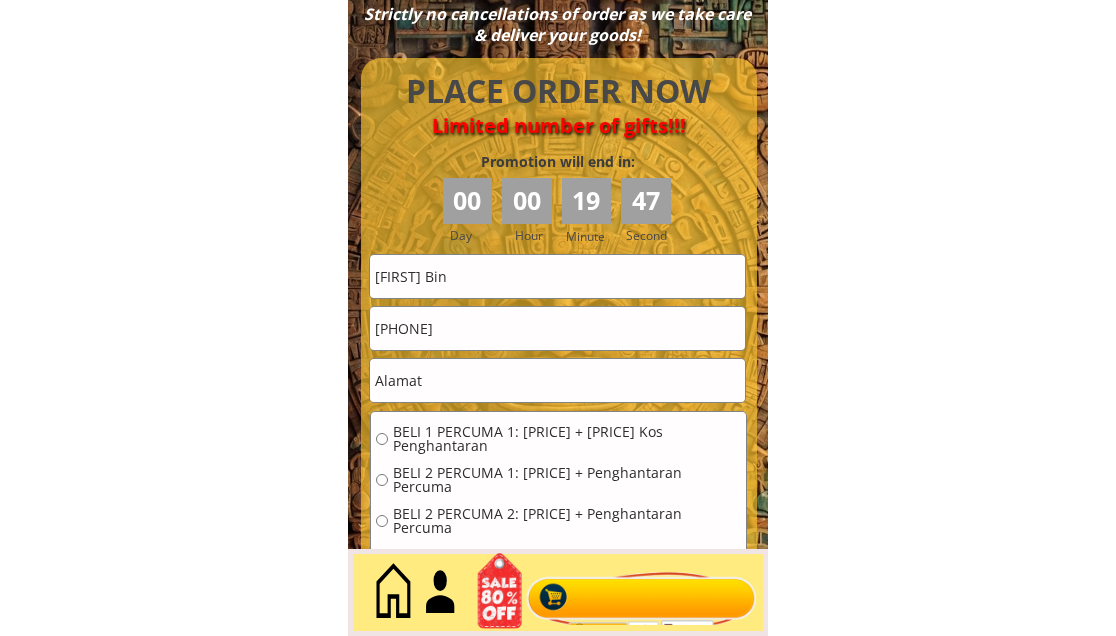 click at bounding box center [557, 380] 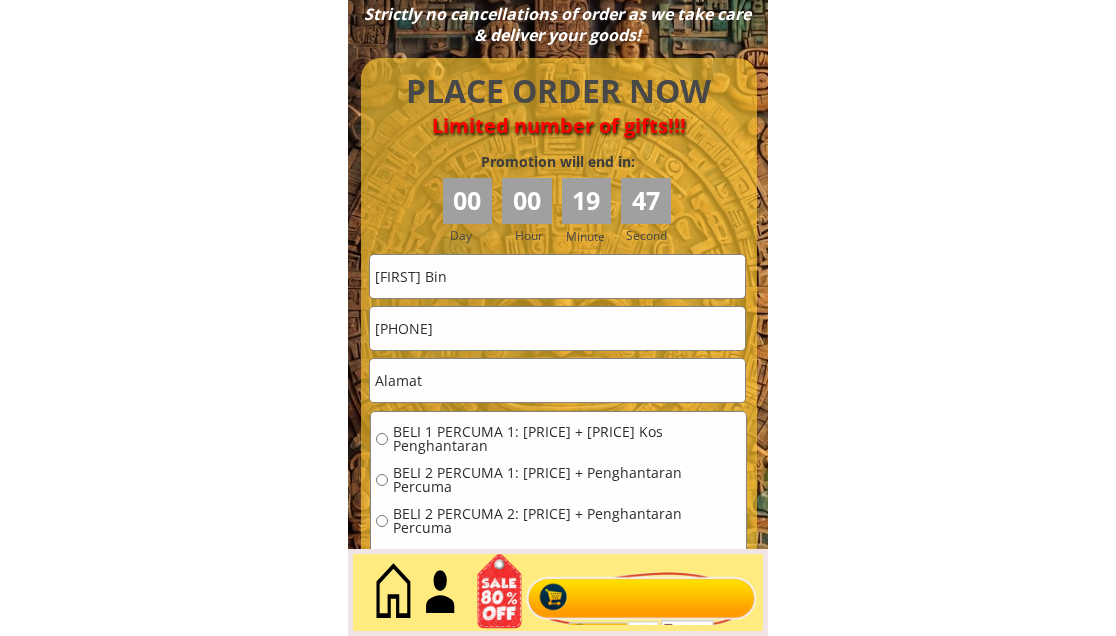 paste on "Block24-1-4 Jalan 1/18B,Off Jalan Apoh  Batu 5.Taman Batu Permai,51200 Kuala Lumpur. W Prsekutuan(KL" 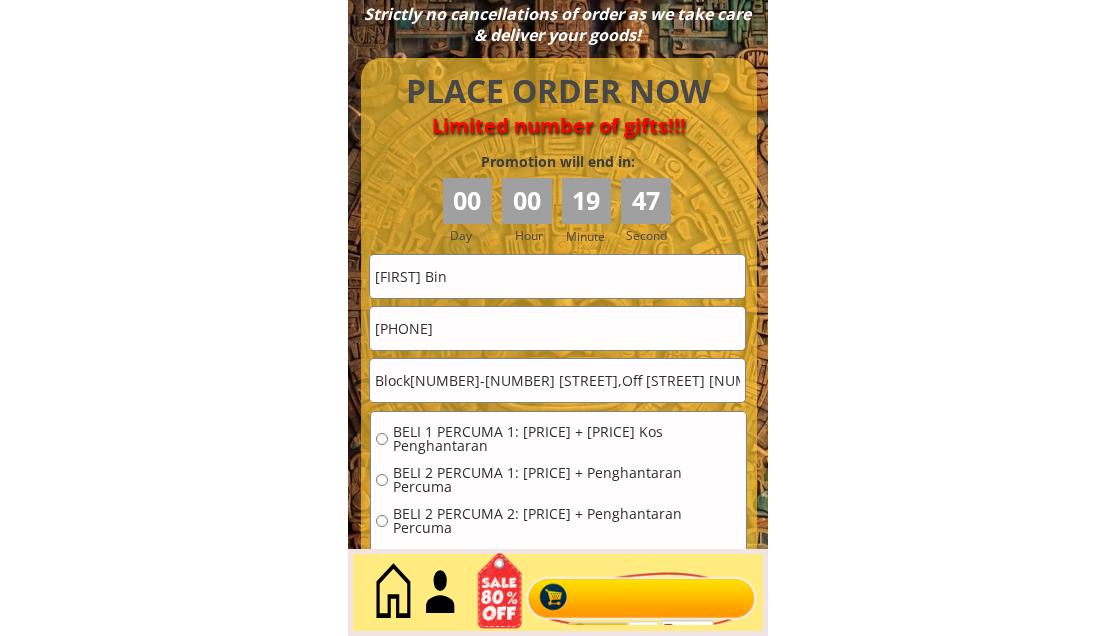 scroll, scrollTop: 0, scrollLeft: 324, axis: horizontal 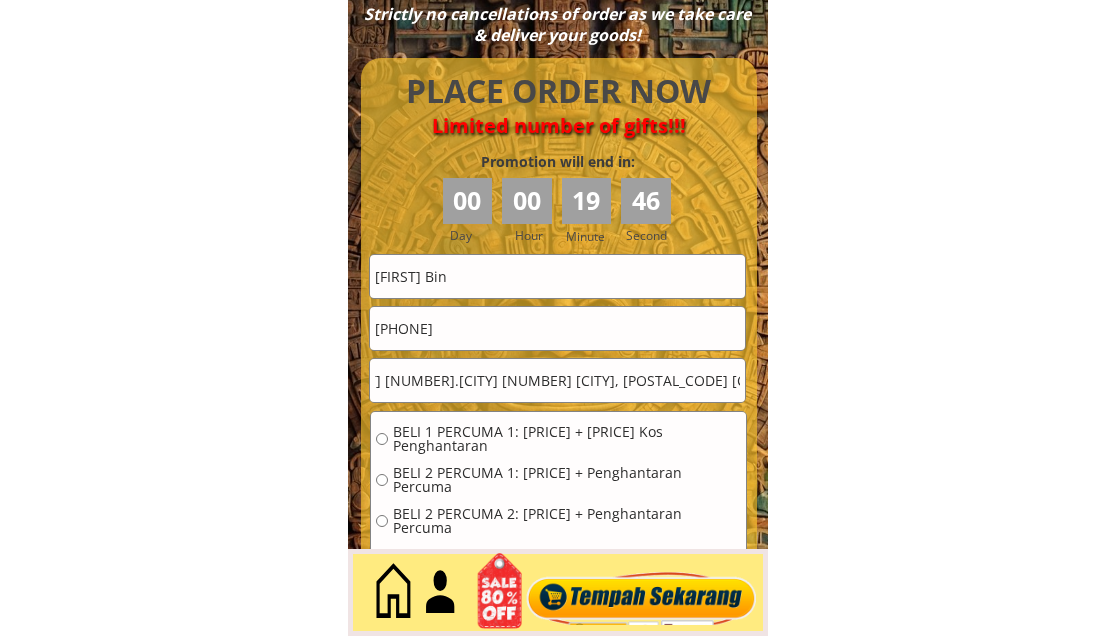 type on "Block24-1-4 Jalan 1/18B,Off Jalan Apoh  Batu 5.Taman Batu Permai,51200 Kuala Lumpur. W Prsekutuan(KL" 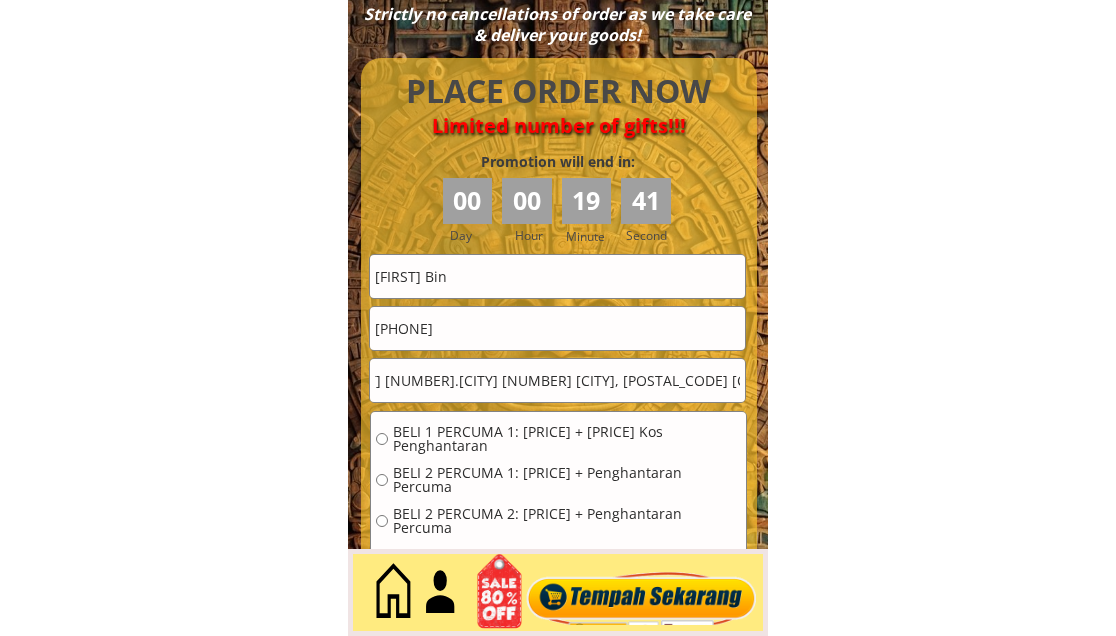 scroll, scrollTop: 0, scrollLeft: 0, axis: both 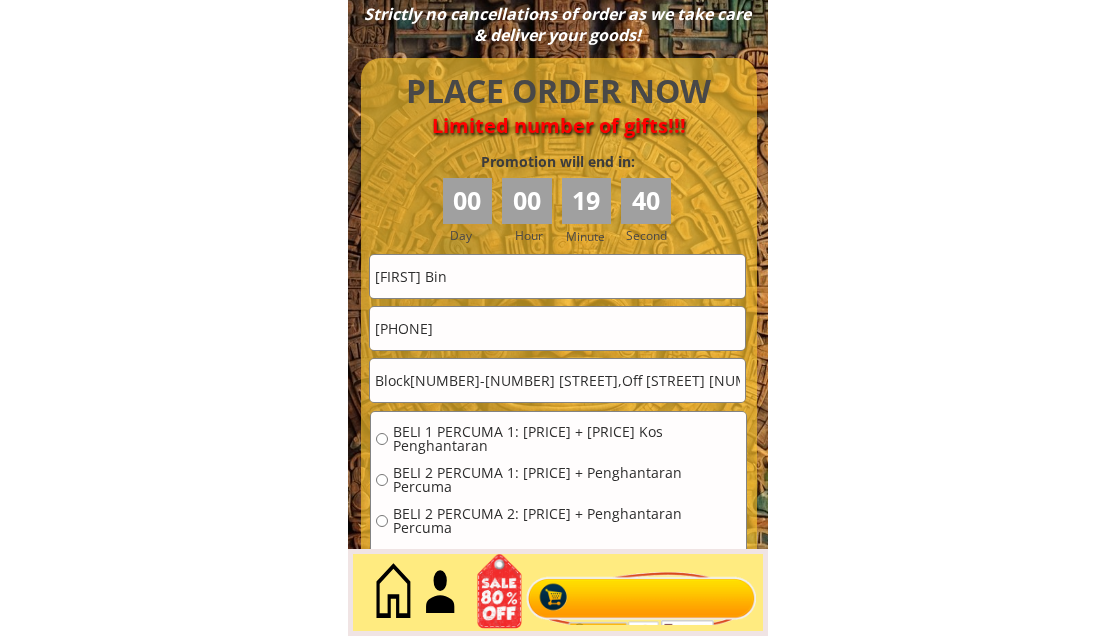 click on "Aminuddin Bin" at bounding box center (557, 276) 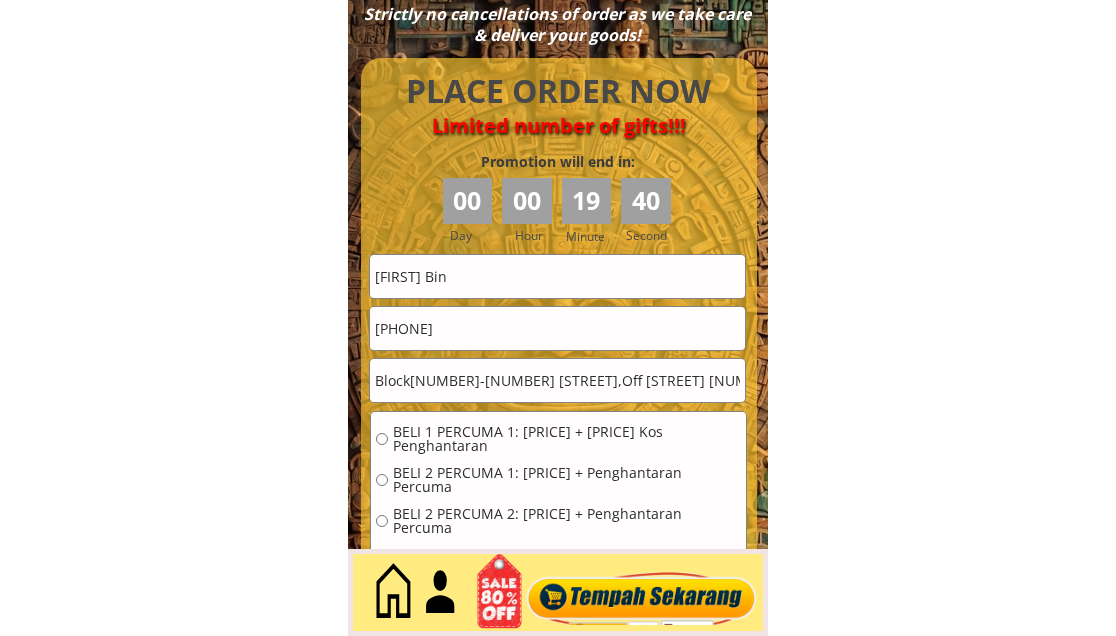 click on "Aminuddin Bin" at bounding box center [557, 276] 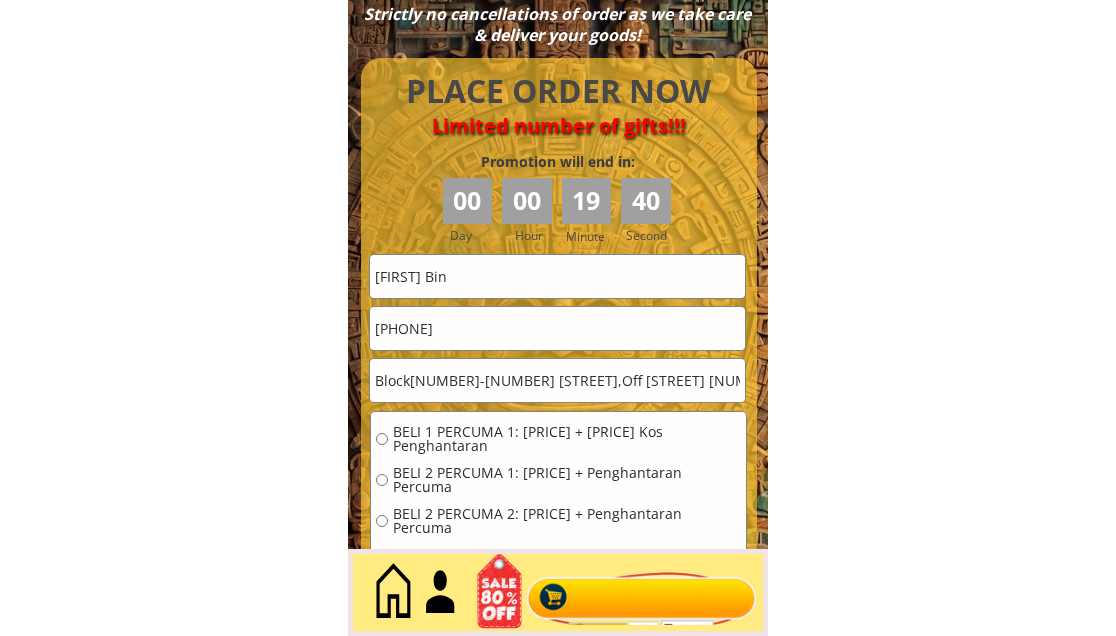 click on "Aminuddin Bin" at bounding box center (557, 276) 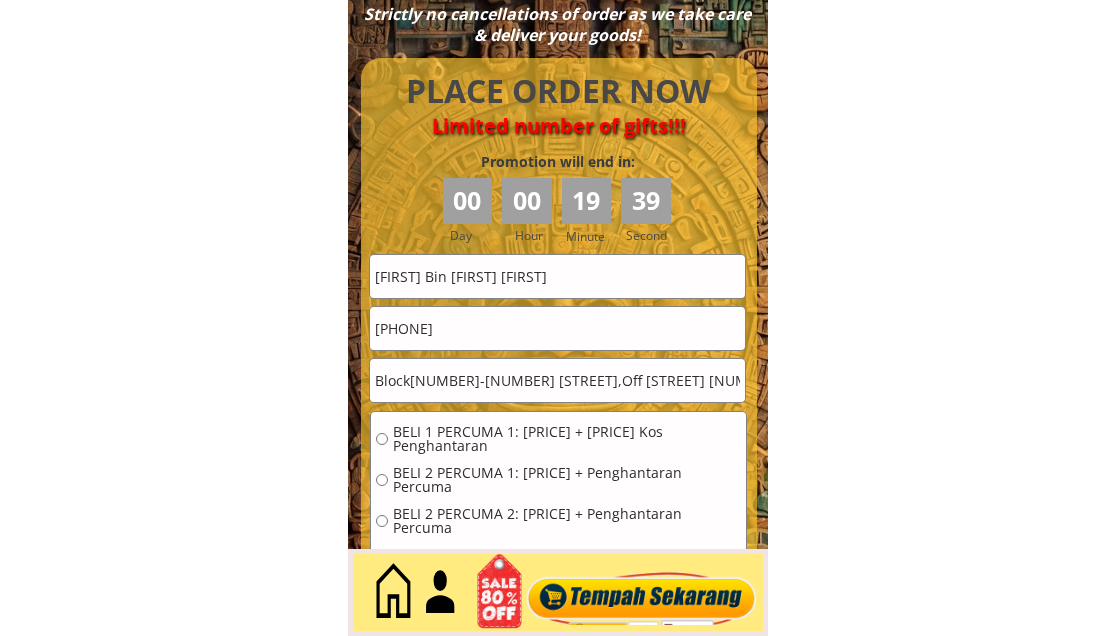 type on "Aminuddin Bin Barlayan" 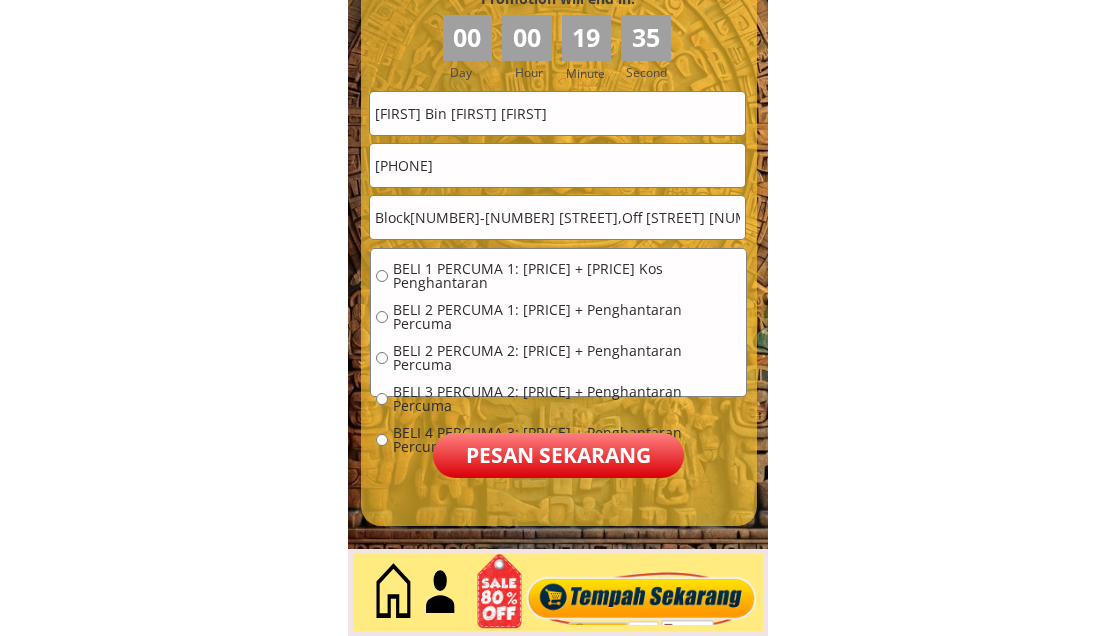 scroll, scrollTop: 9009, scrollLeft: 0, axis: vertical 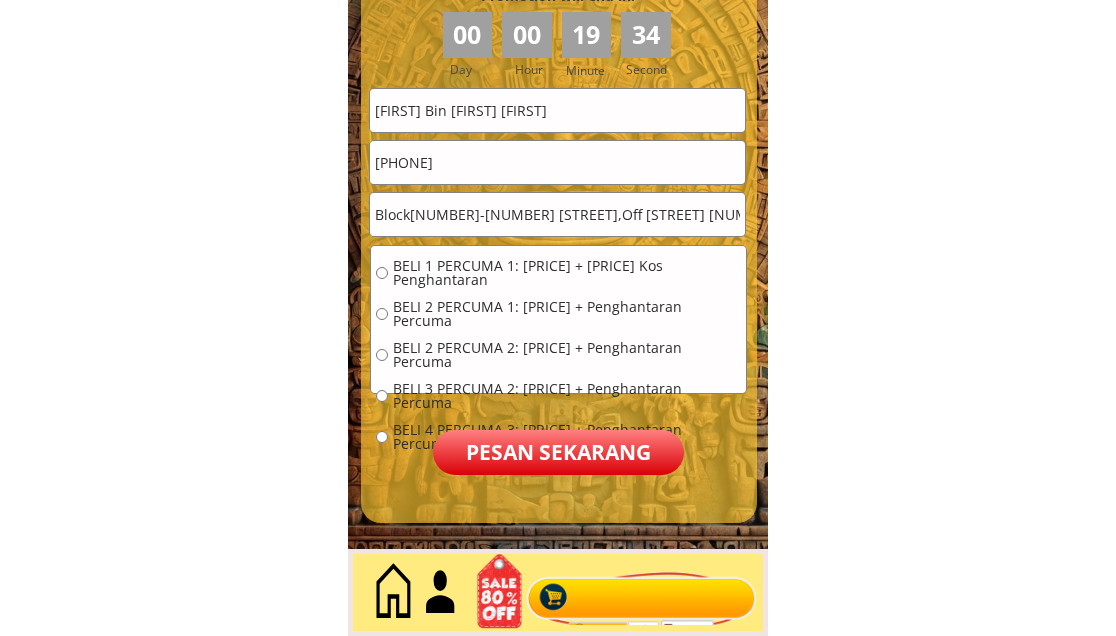 click on "BELI 1 PERCUMA 1: RM49+ RM5 Kos  Penghantaran" at bounding box center [567, 273] 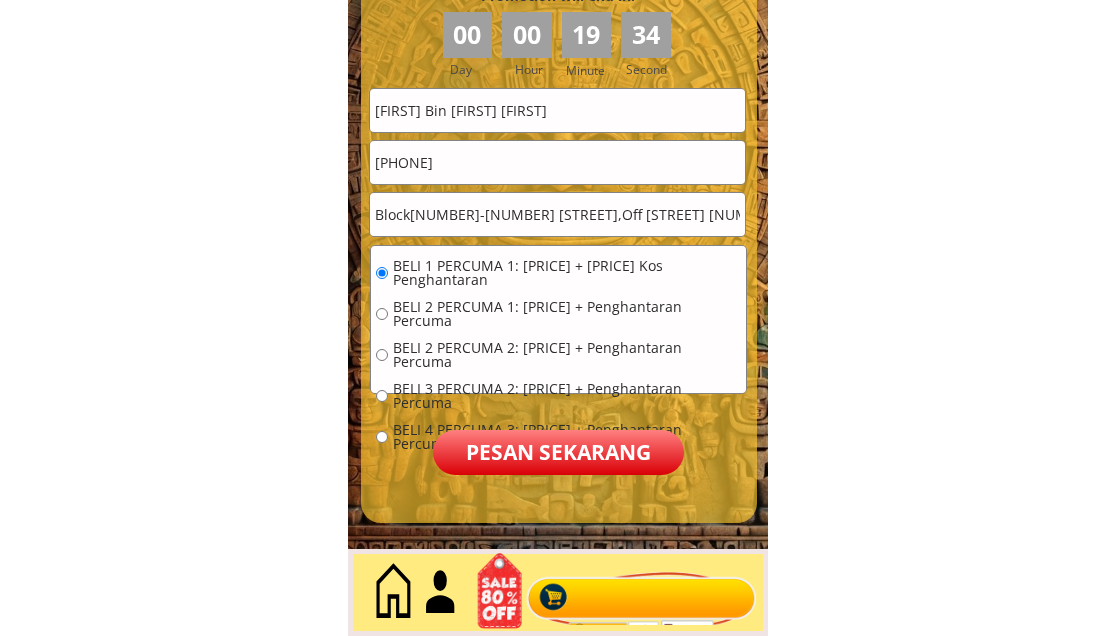 click on "Pesan sekarang" at bounding box center (558, 452) 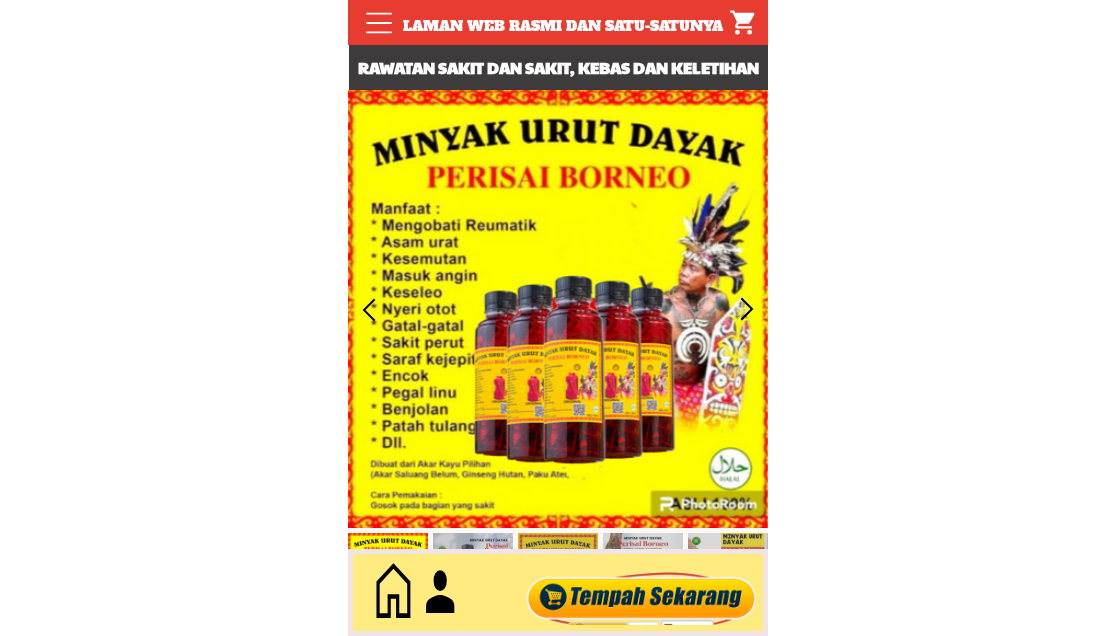 scroll, scrollTop: 0, scrollLeft: 0, axis: both 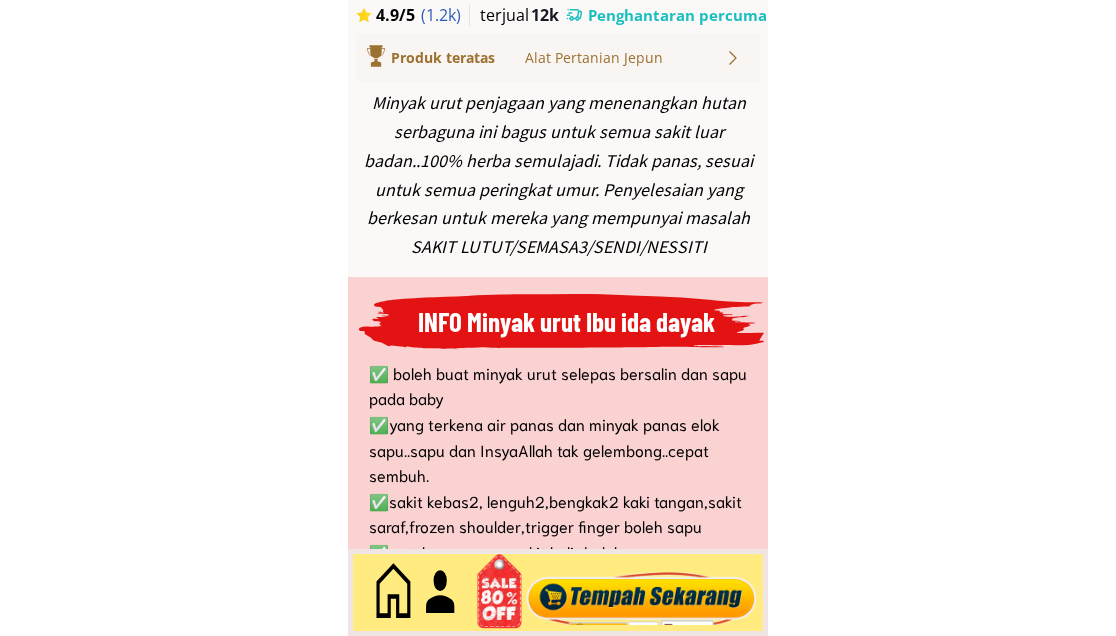 click at bounding box center (642, 593) 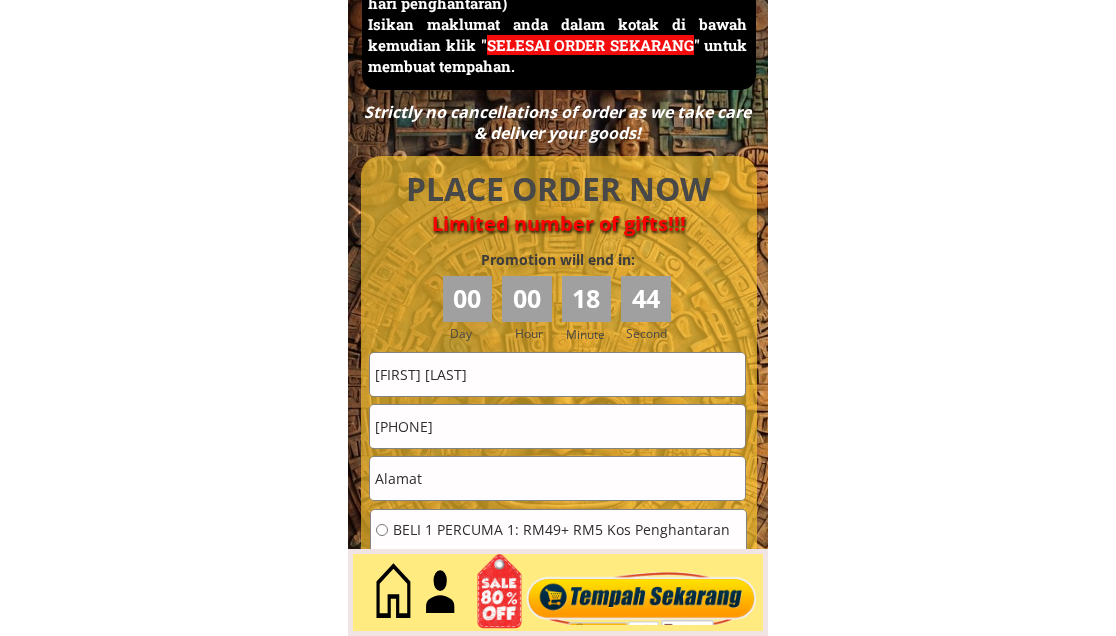 scroll, scrollTop: 8843, scrollLeft: 0, axis: vertical 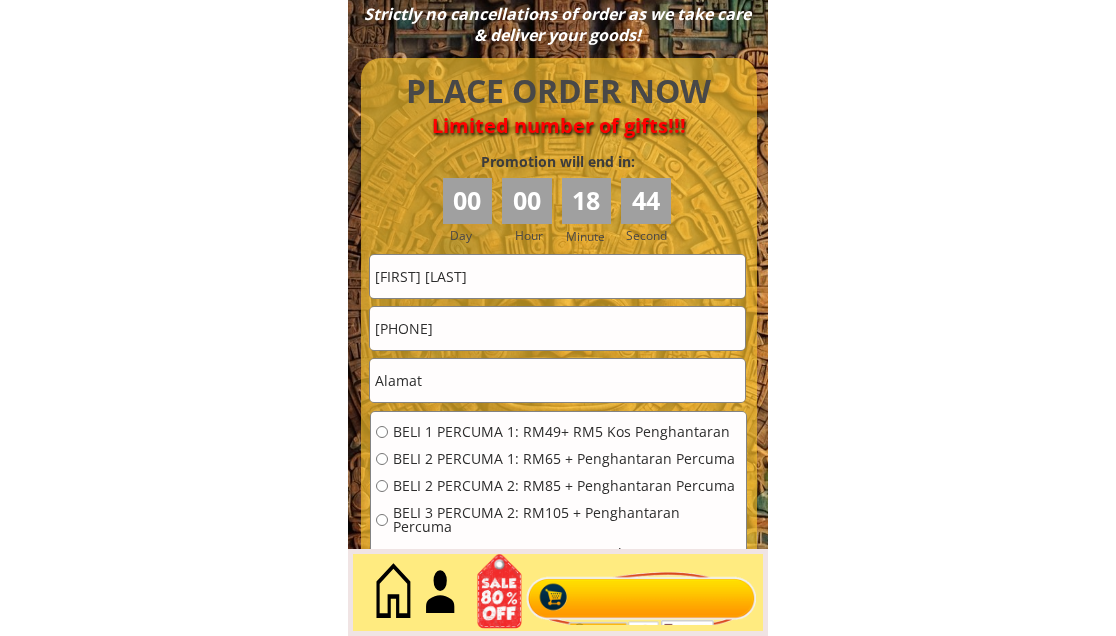 click on "BELI 1 PERCUMA 1: RM49+ RM5 Kos  Penghantaran BELI 2 PERCUMA 1: RM65 + Penghantaran Percuma BELI 2 PERCUMA 2: RM85 + Penghantaran Percuma BELI 3 PERCUMA 2: RM105 + Penghantaran Percuma BELI 4 PERCUMA 3: RM125 + Penghantaran Percuma Aminuddin Bin Barlayan 0169095141 Pesan sekarang" at bounding box center (558, 447) 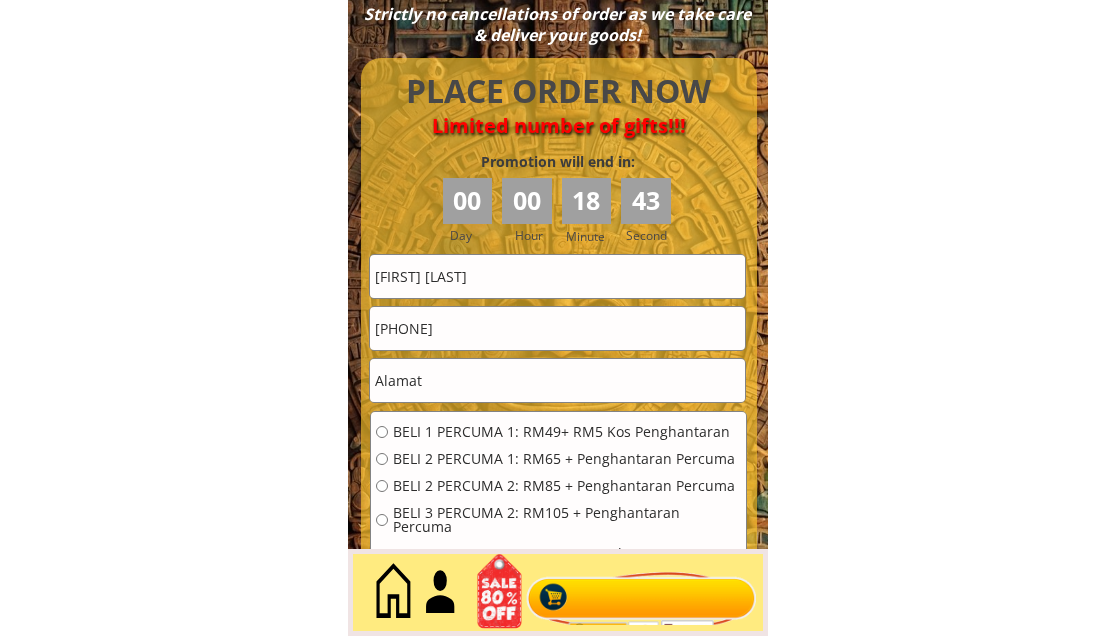 click at bounding box center [557, 380] 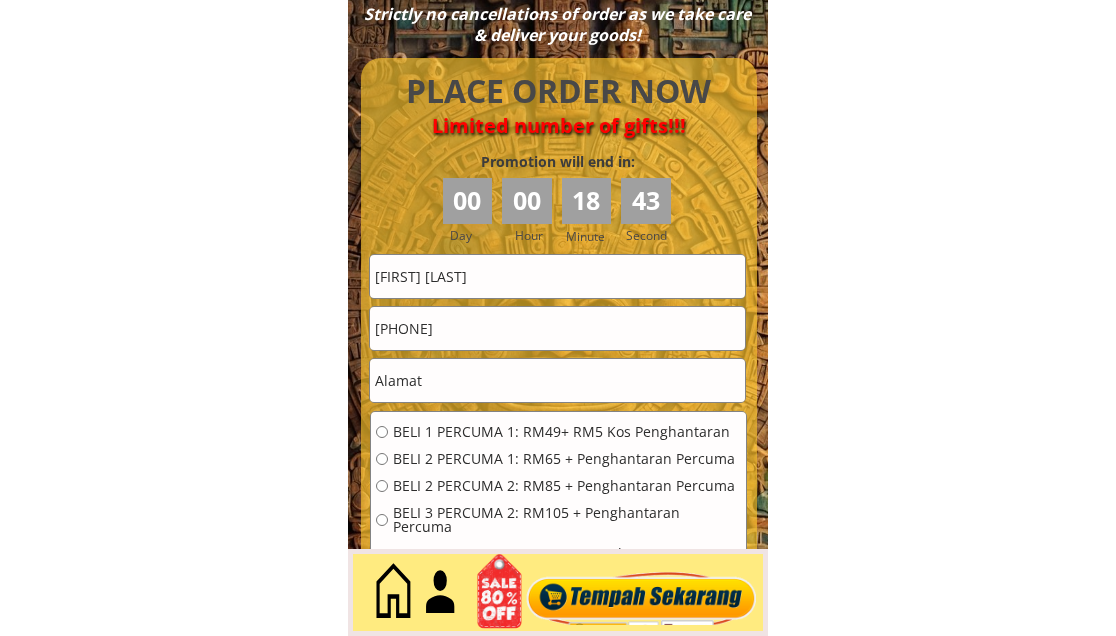 click at bounding box center [557, 380] 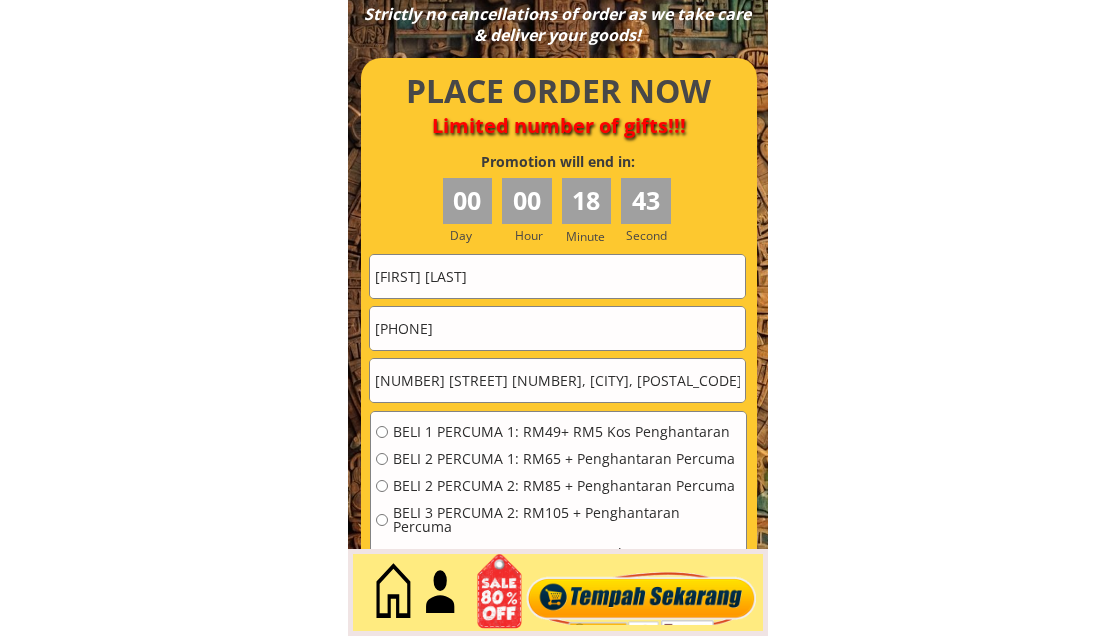 scroll, scrollTop: 0, scrollLeft: 45, axis: horizontal 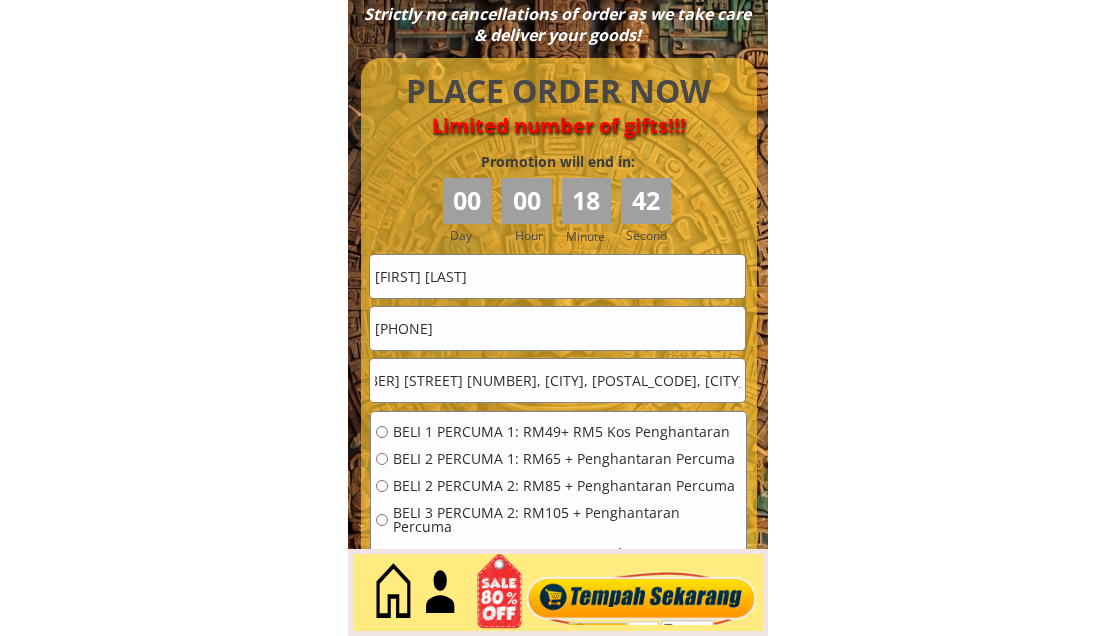 type on "Lot 2756 jln ks 3 batu 30 ,kg,semarang,43800 ,dengkil ,selangor" 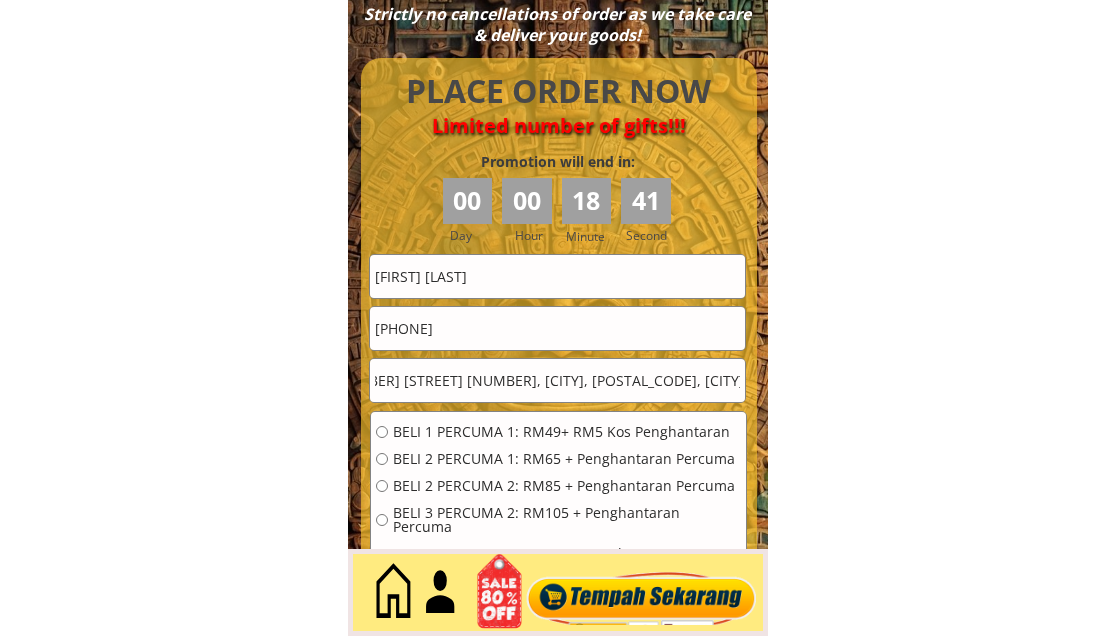 scroll, scrollTop: 0, scrollLeft: 0, axis: both 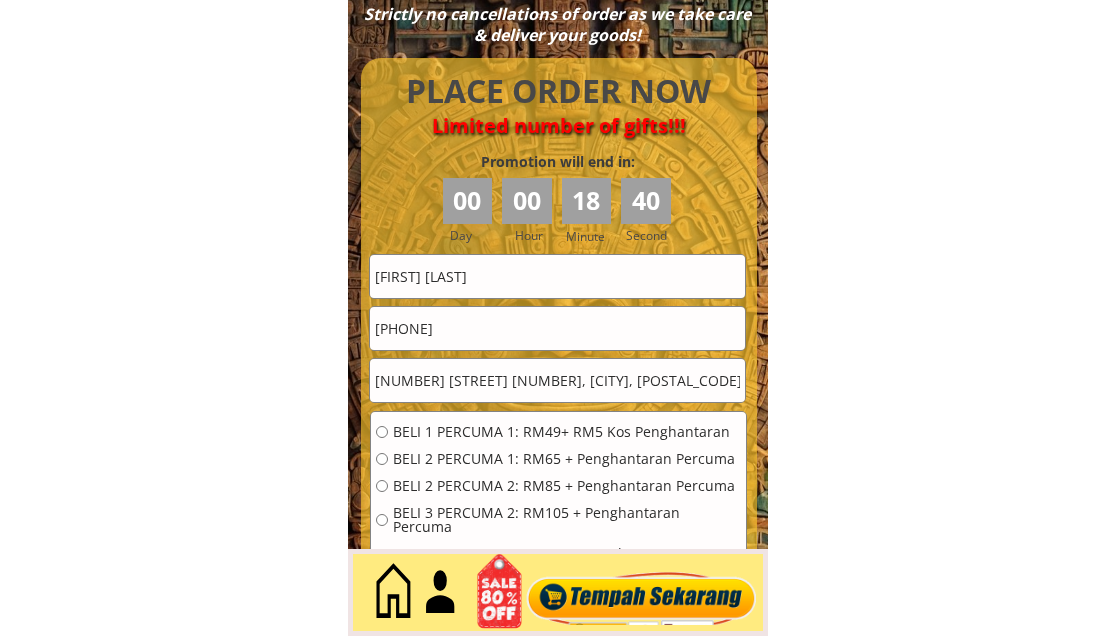 click on "Aminuddin Bin Barlayan" at bounding box center (557, 276) 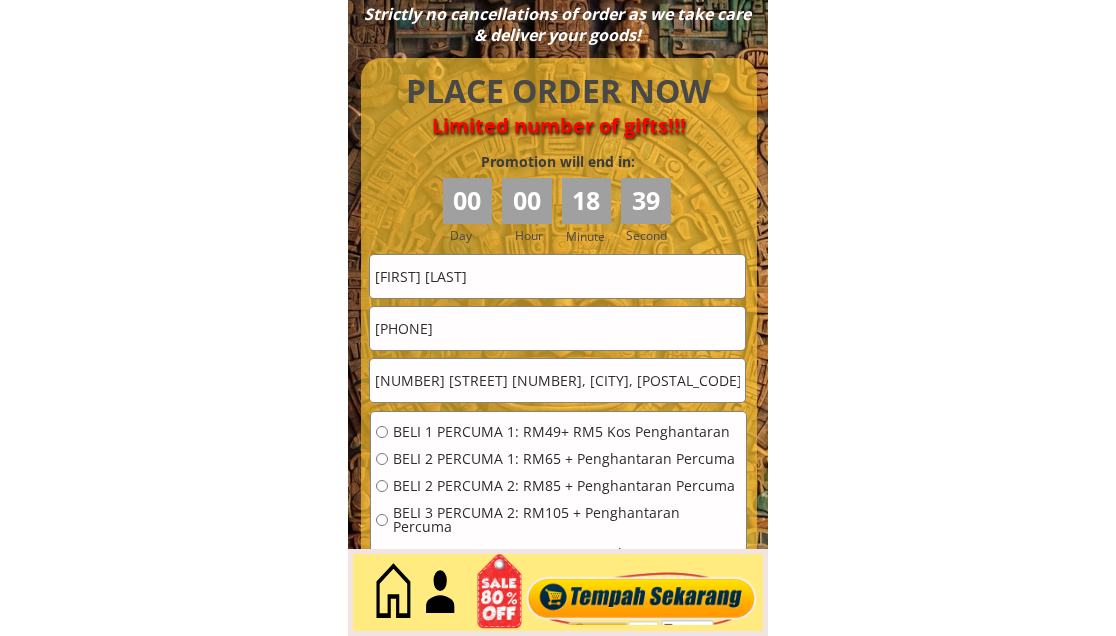 click on "Aminuddin Bin Barlayan" at bounding box center [557, 276] 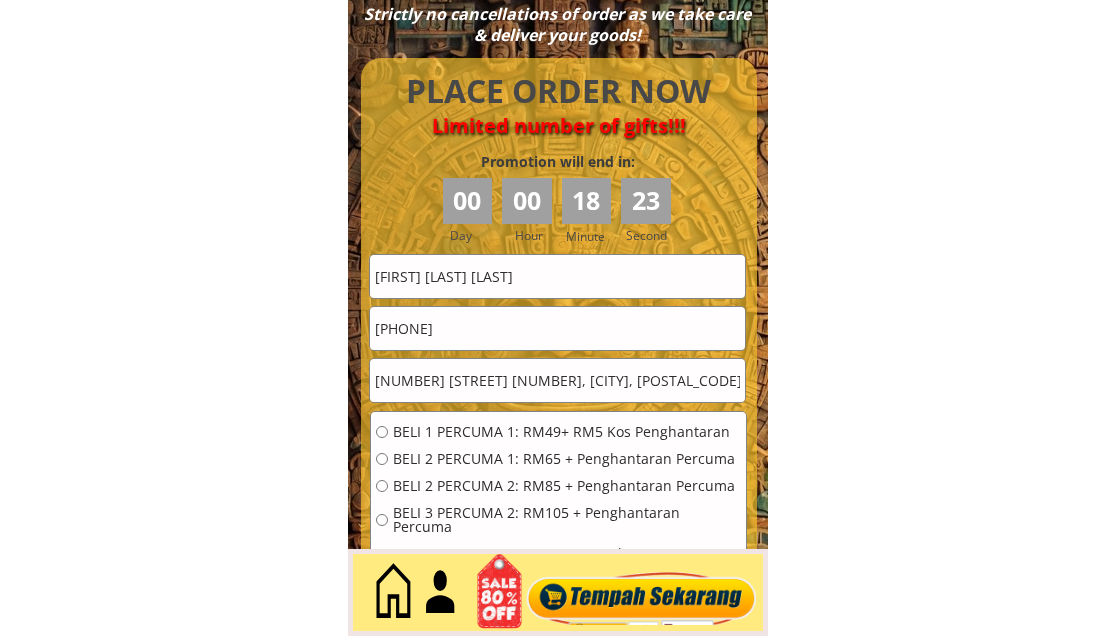 type on "Abd.aziz bin mohamad" 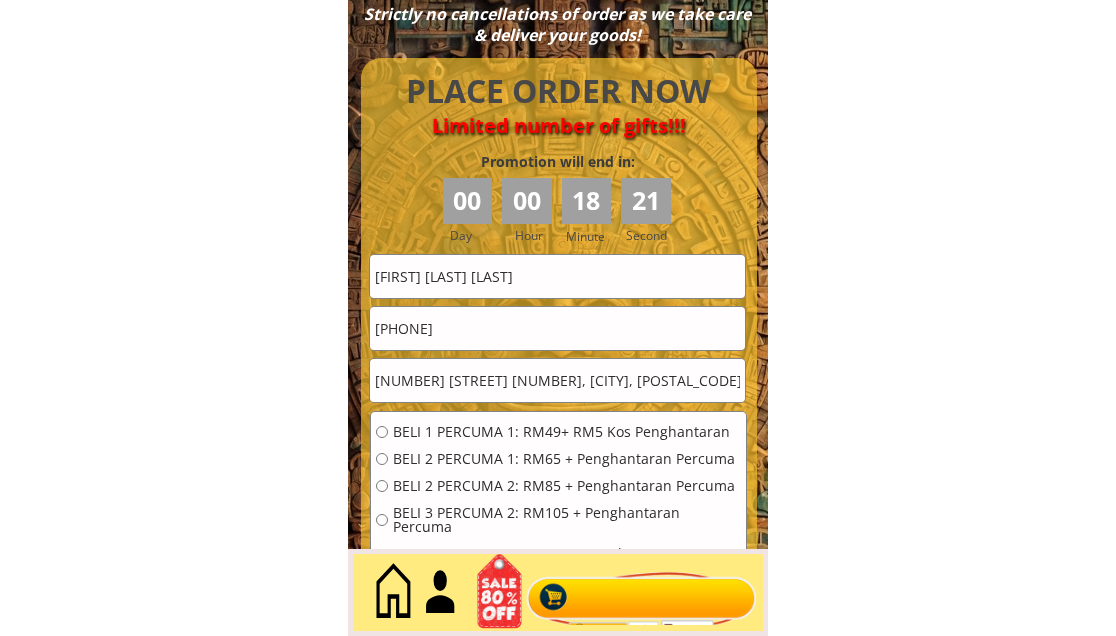 click on "0169095141" at bounding box center [557, 328] 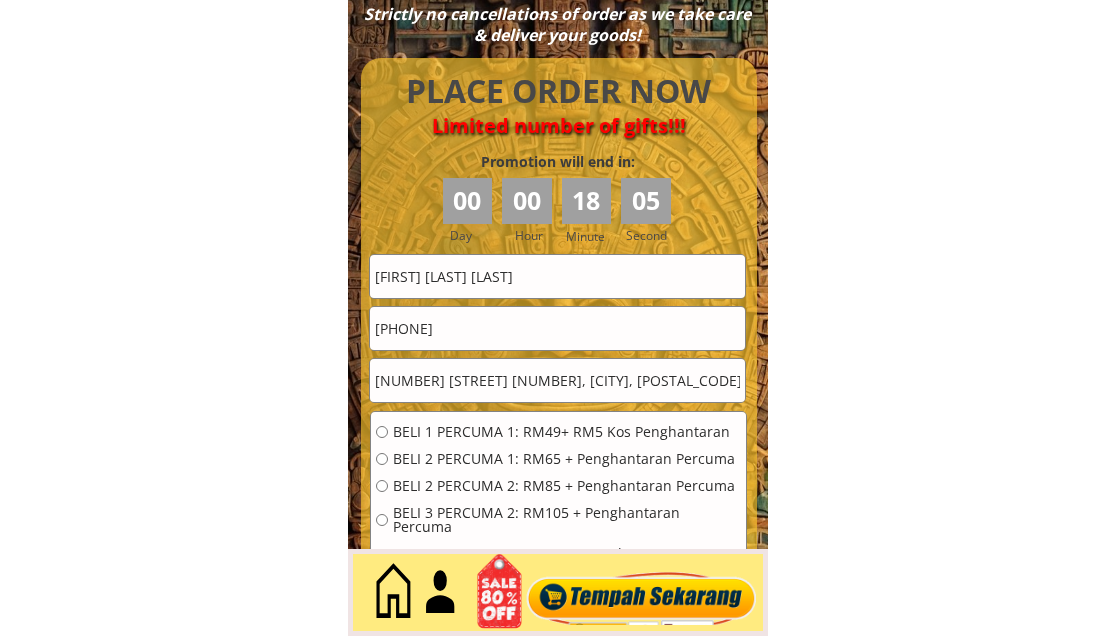 type on "+60192580030" 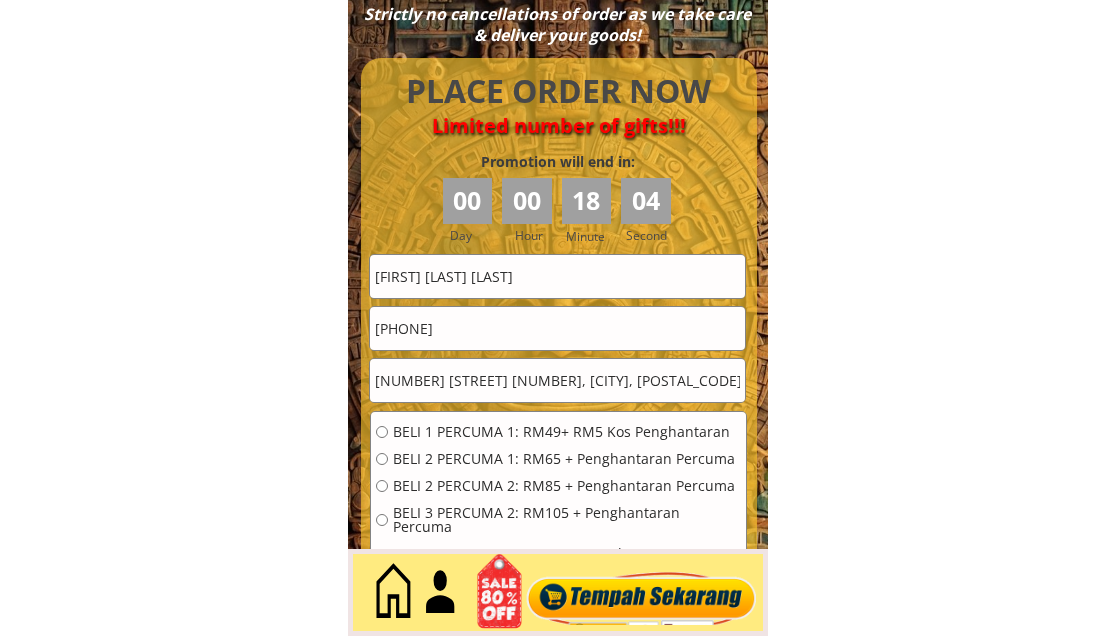 click on "BELI 1 PERCUMA 1: RM49+ RM5 Kos  Penghantaran" at bounding box center (567, 432) 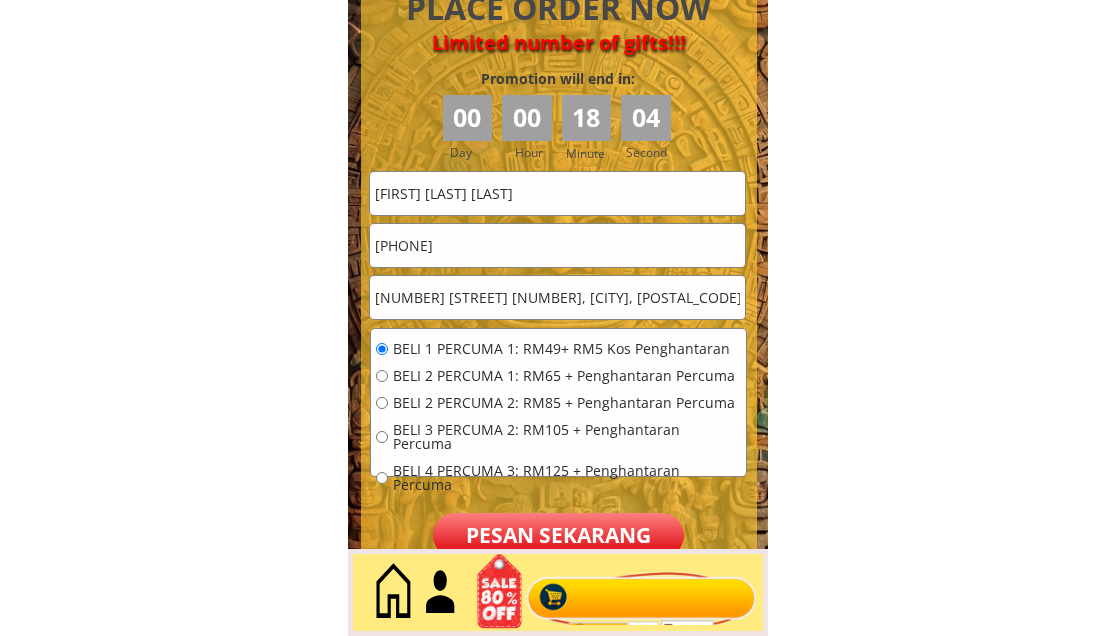 scroll, scrollTop: 9176, scrollLeft: 0, axis: vertical 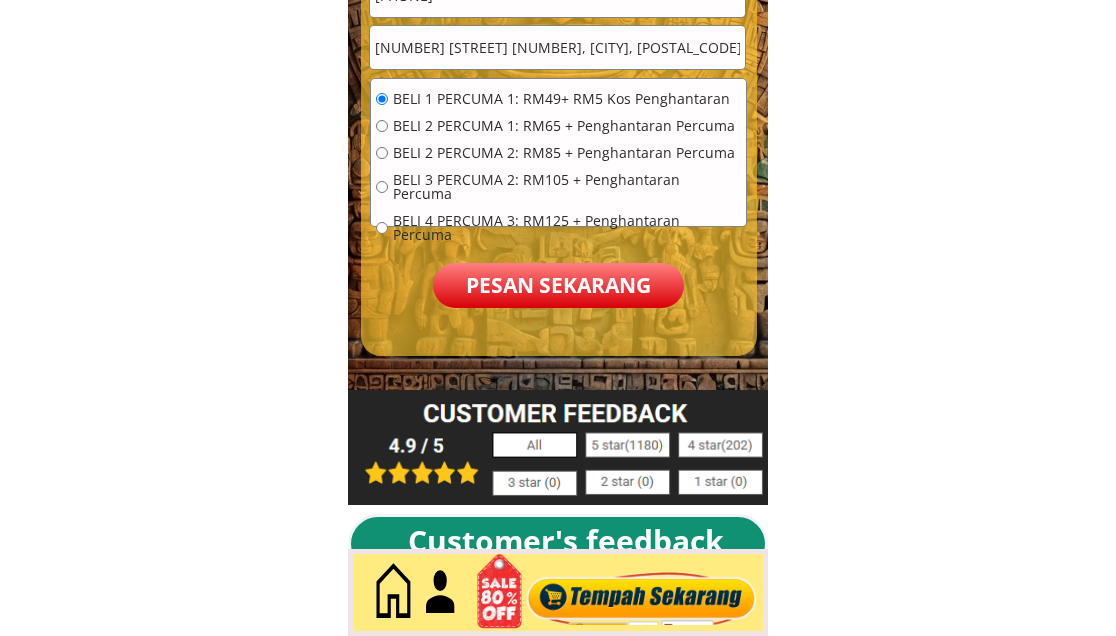 click on "Pesan sekarang" at bounding box center (558, 285) 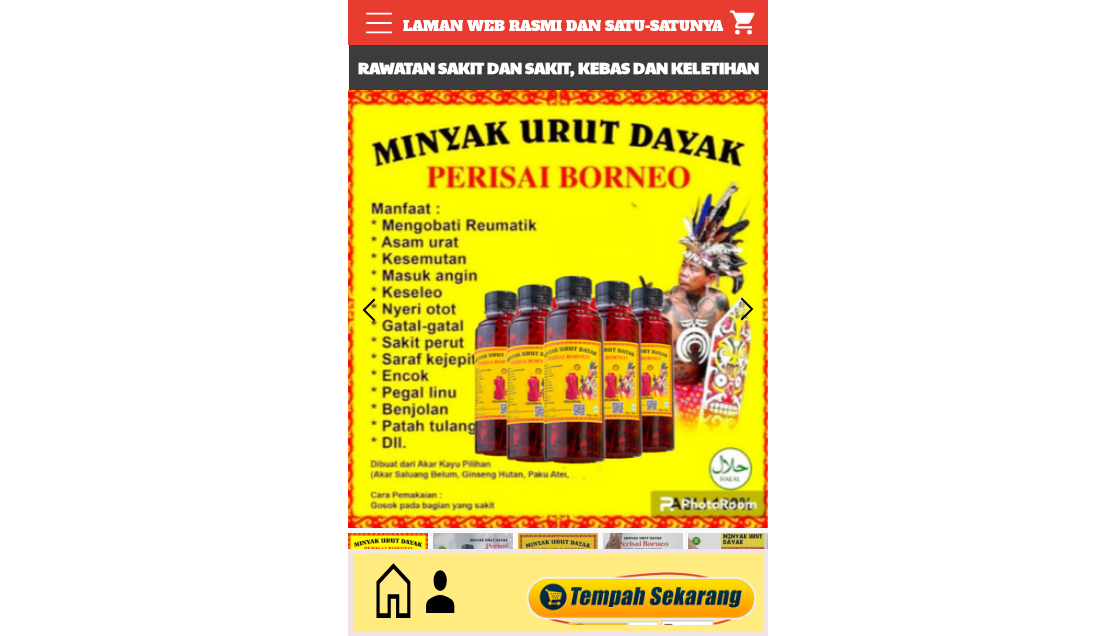 scroll, scrollTop: 0, scrollLeft: 0, axis: both 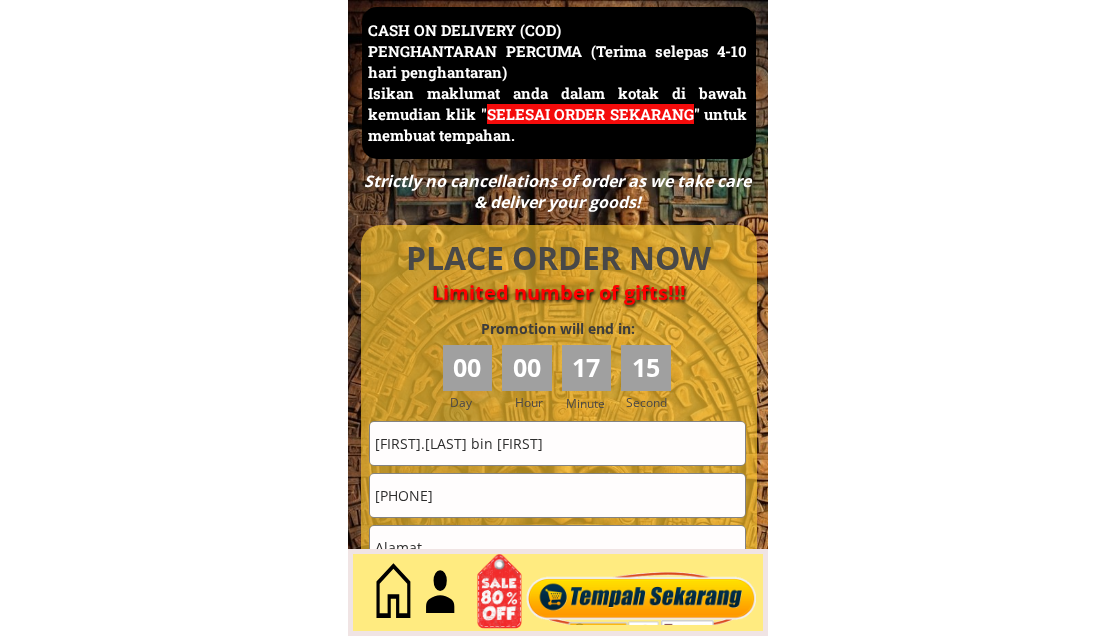 click on "Abd.aziz bin mohamad" at bounding box center (557, 443) 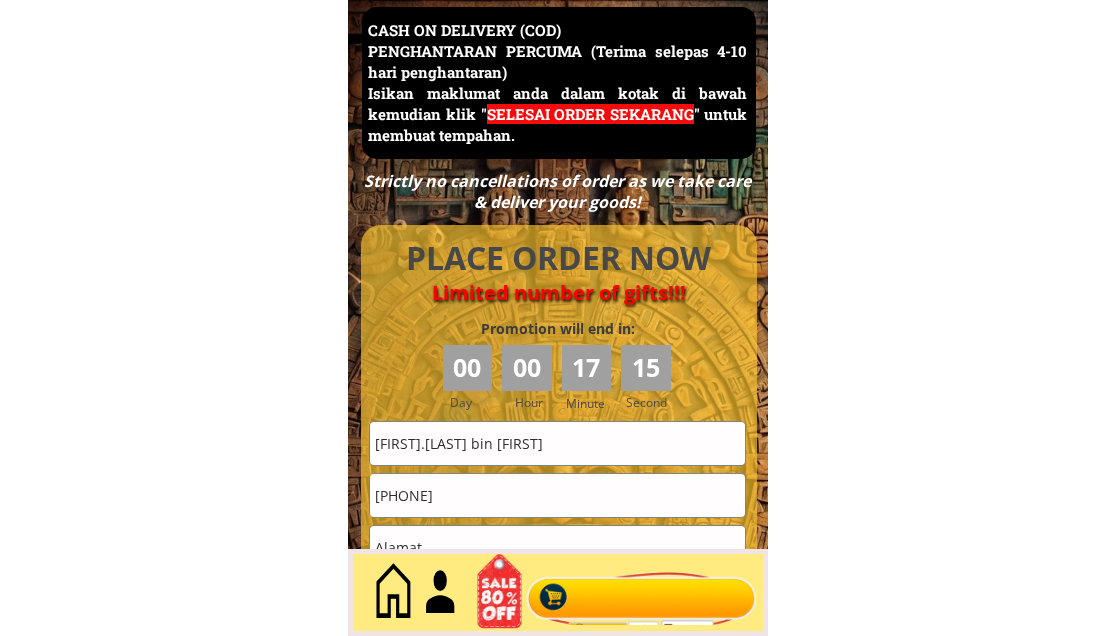 click on "Abd.aziz bin mohamad" at bounding box center (557, 443) 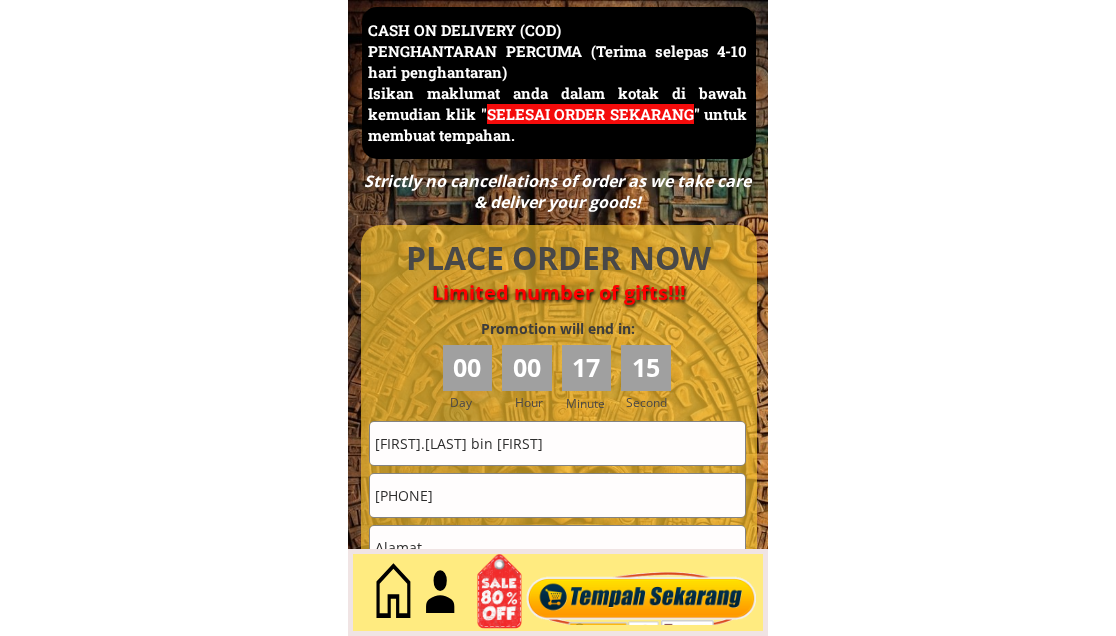 paste on "Samsinar kasan" 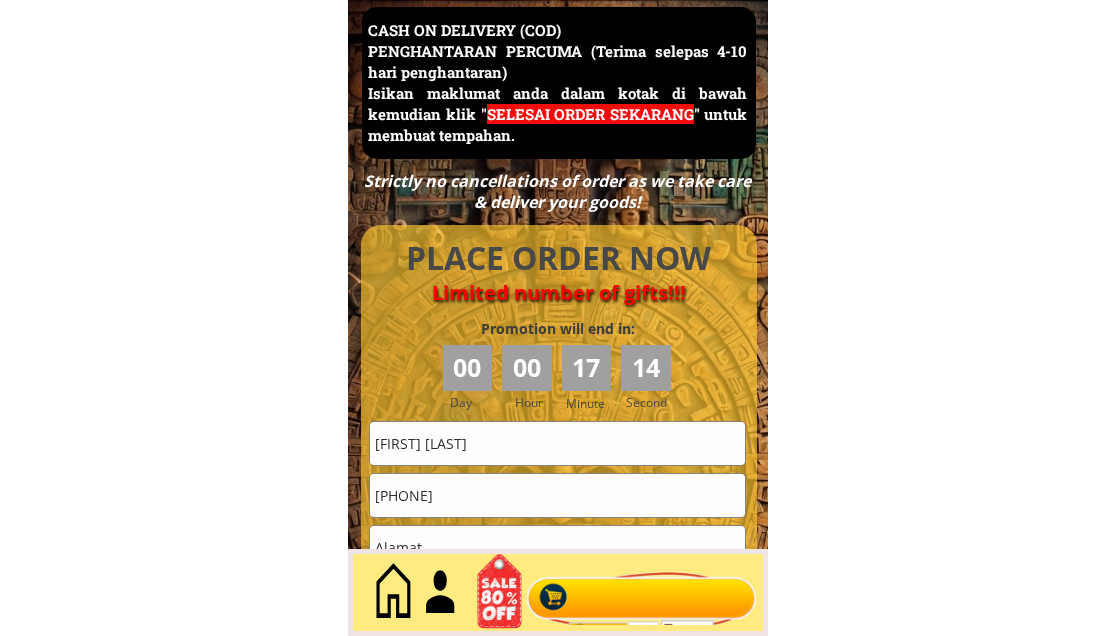 type on "Samsinar kasan" 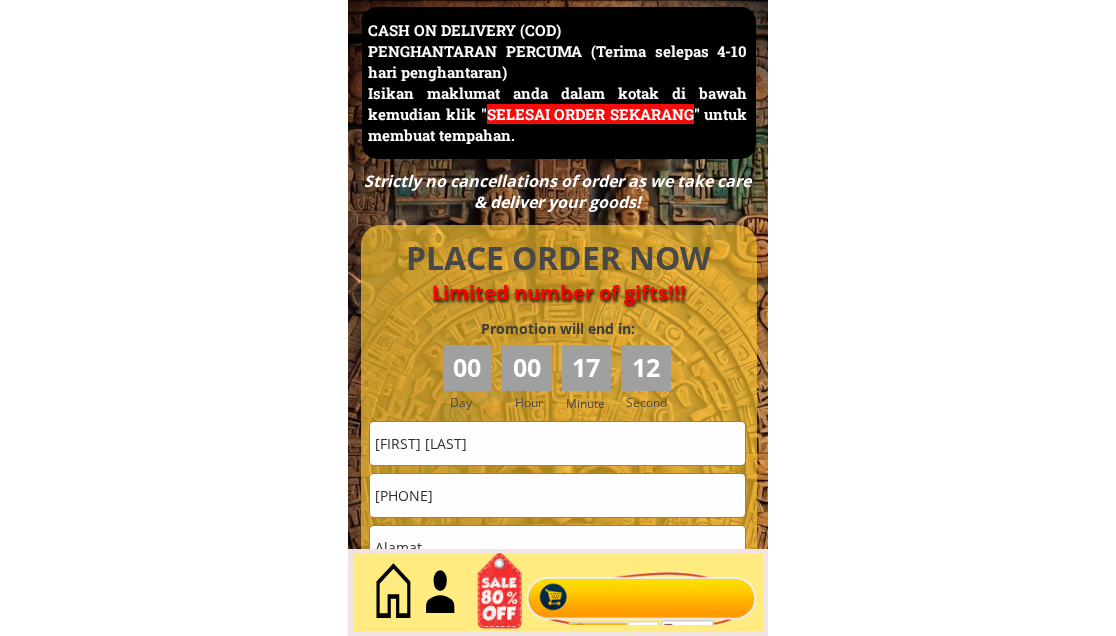 click on "+60192580030" at bounding box center [557, 495] 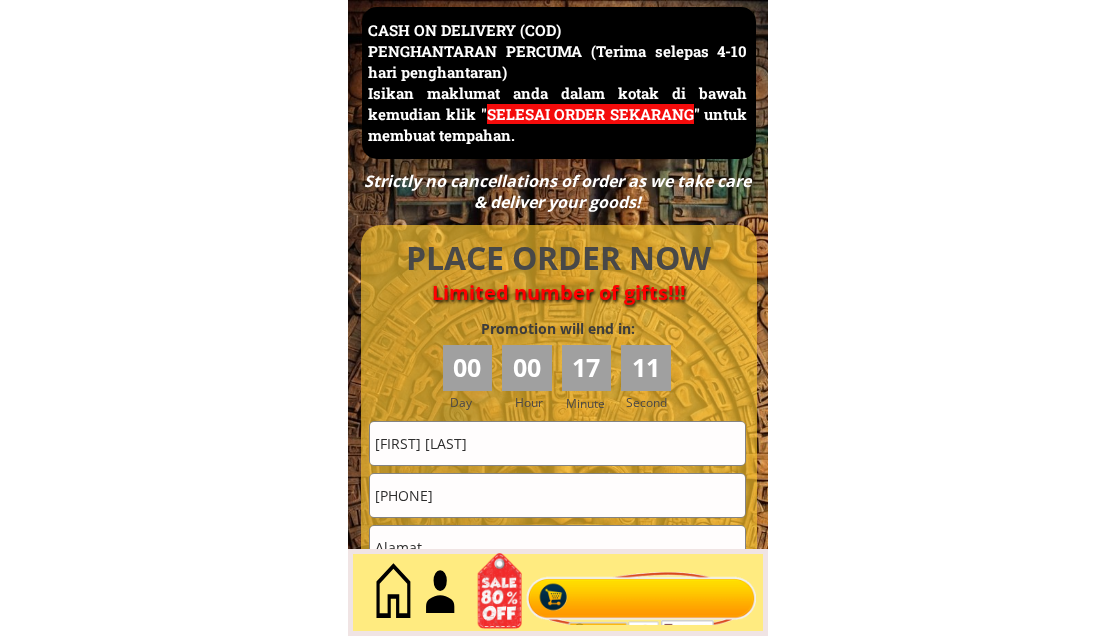 click on "+60192580030" at bounding box center [557, 495] 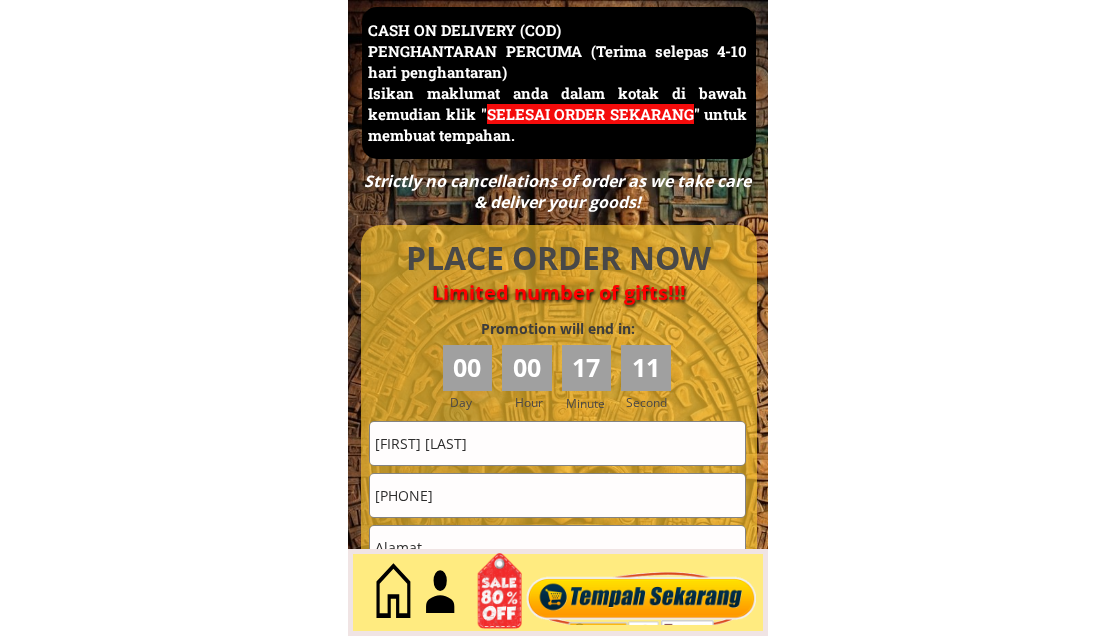 click on "+60192580030" at bounding box center (557, 495) 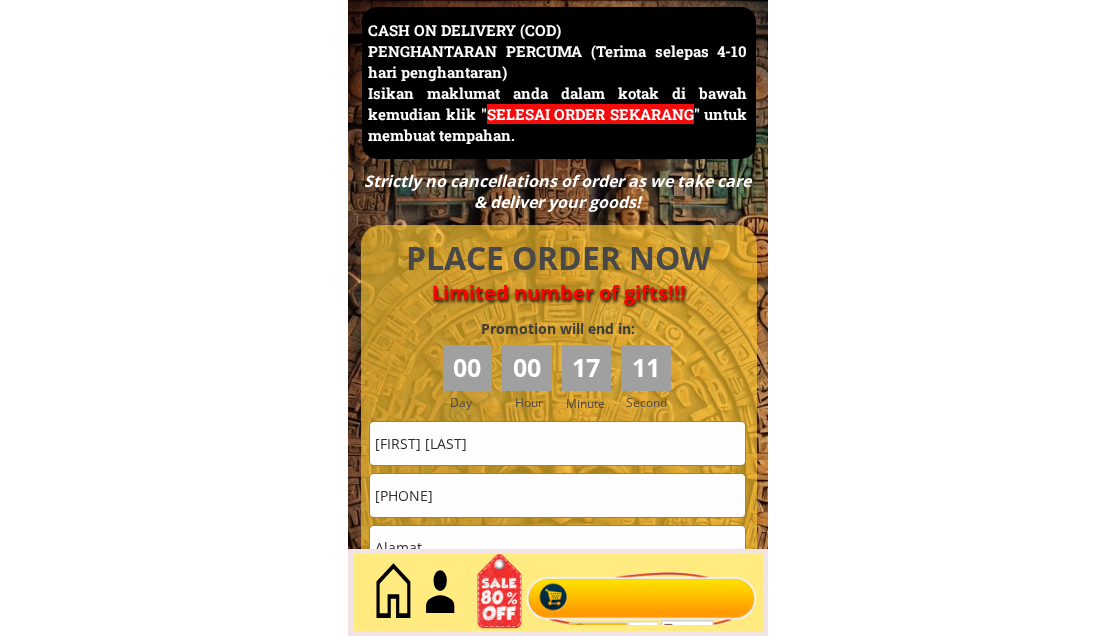paste on "0127988557" 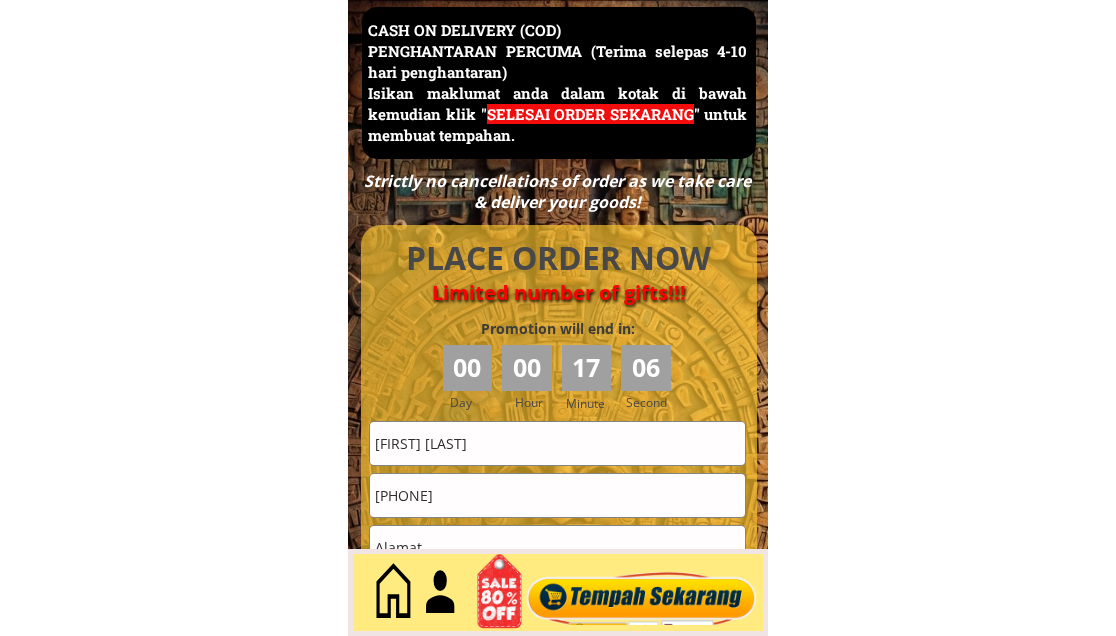 click at bounding box center [557, 547] 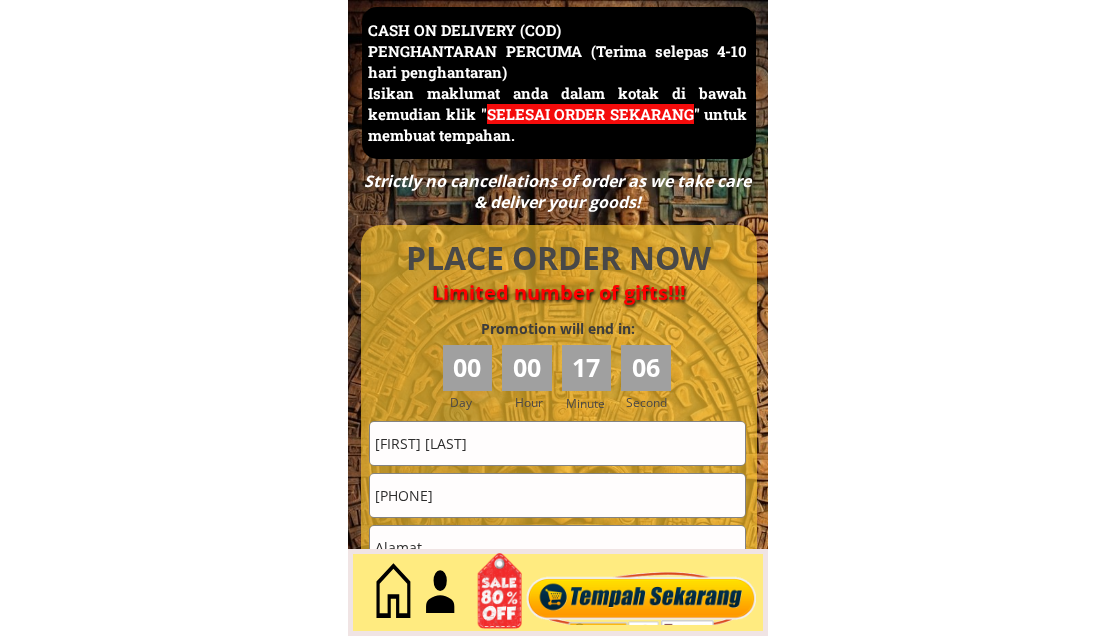 click at bounding box center (557, 547) 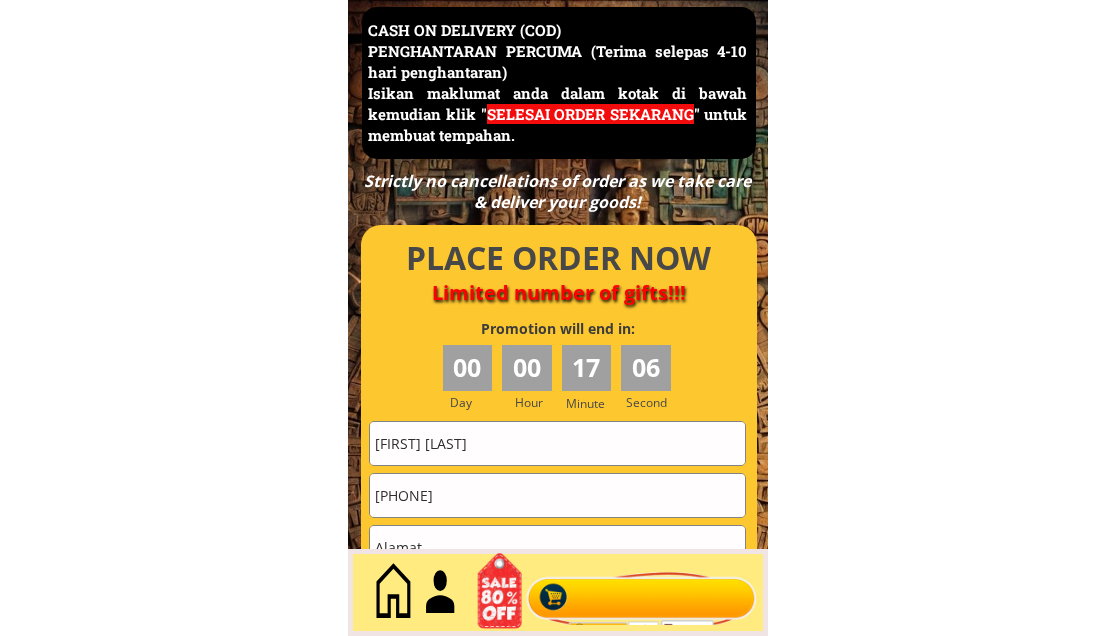 paste on "Samsinar kasan lol 99 lmk" 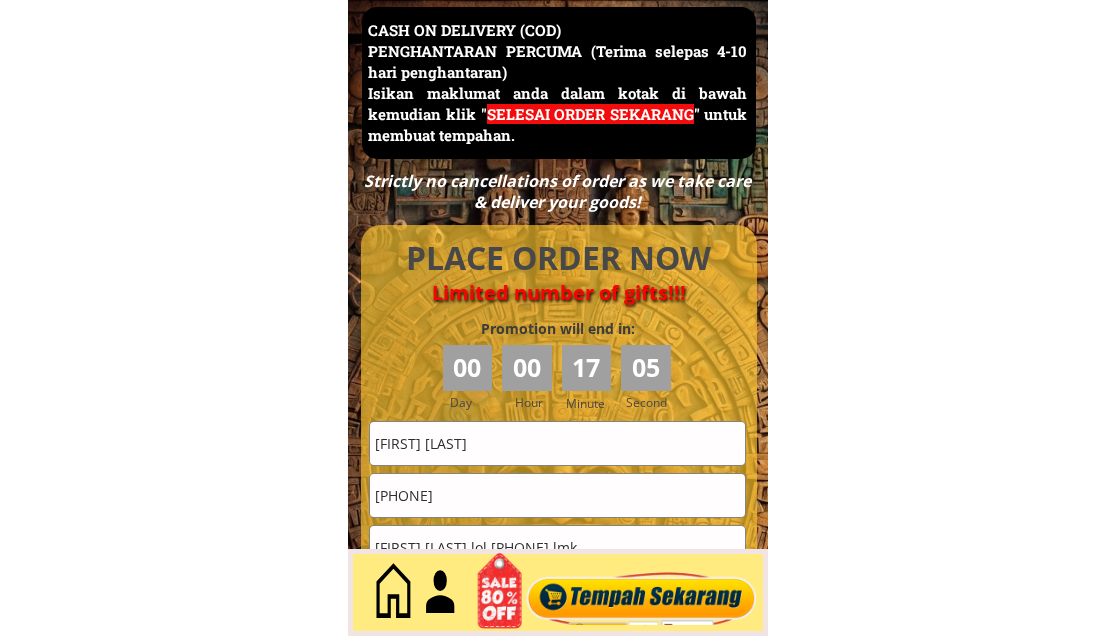 type on "Samsinar kasan lol 99 lmk" 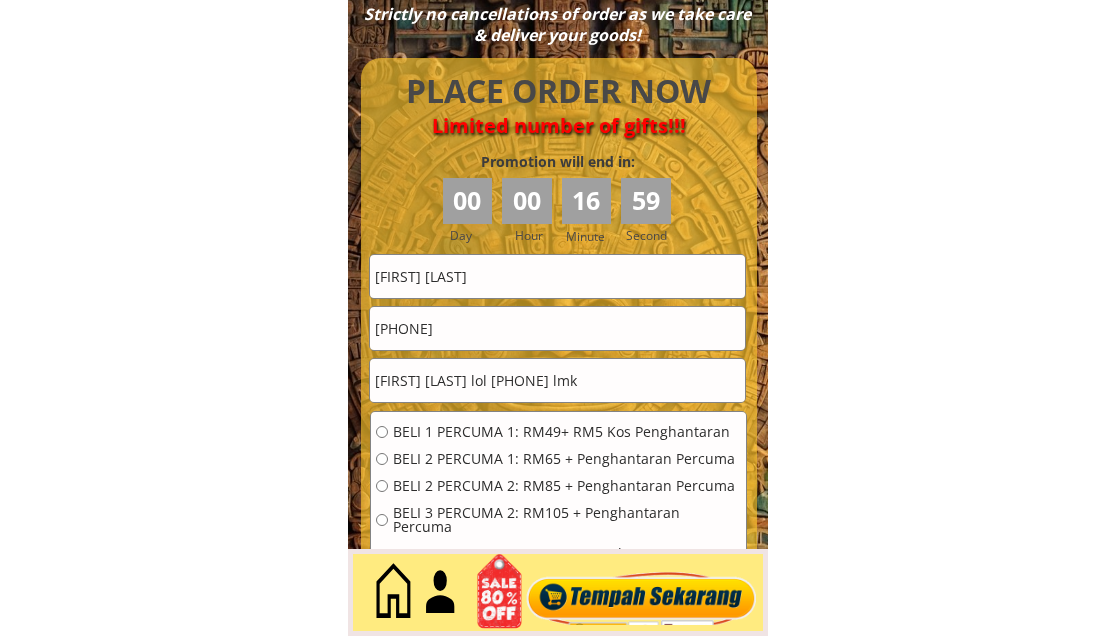 drag, startPoint x: 445, startPoint y: 429, endPoint x: 467, endPoint y: 424, distance: 22.561028 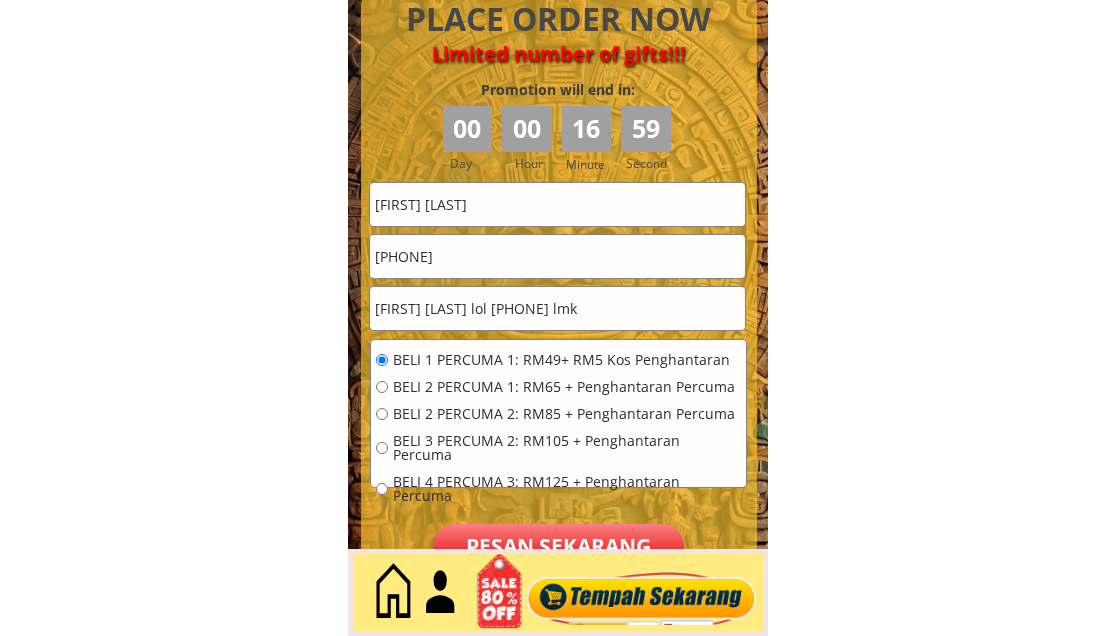 scroll, scrollTop: 9176, scrollLeft: 0, axis: vertical 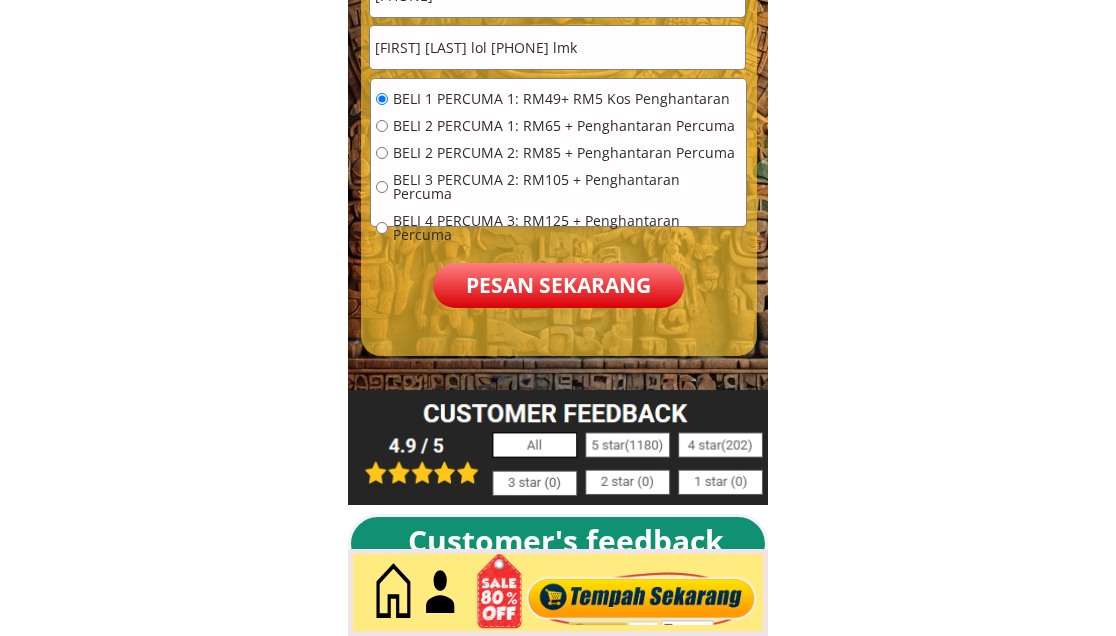 click on "Pesan sekarang" at bounding box center (558, 285) 